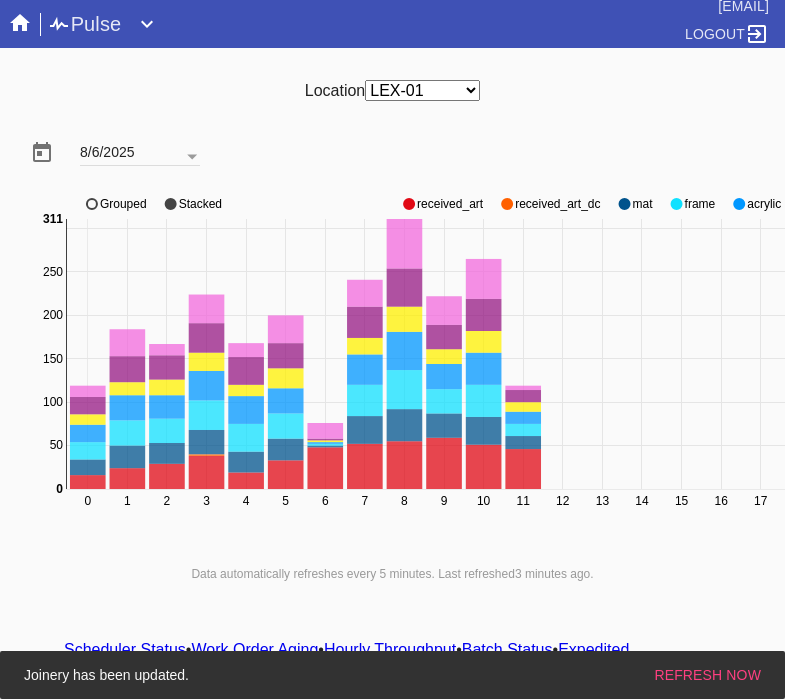 scroll, scrollTop: 0, scrollLeft: 0, axis: both 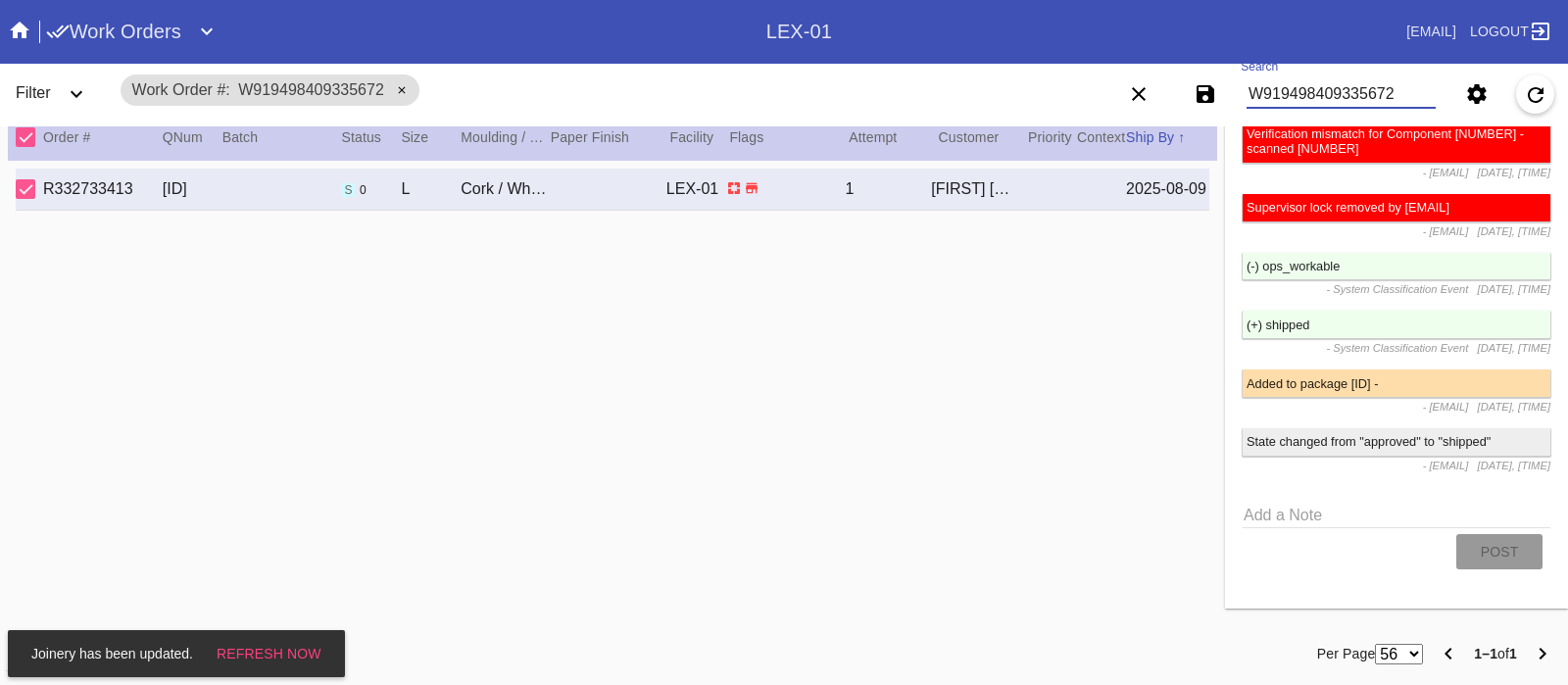 click on "W919498409335672" at bounding box center [1341, 94] 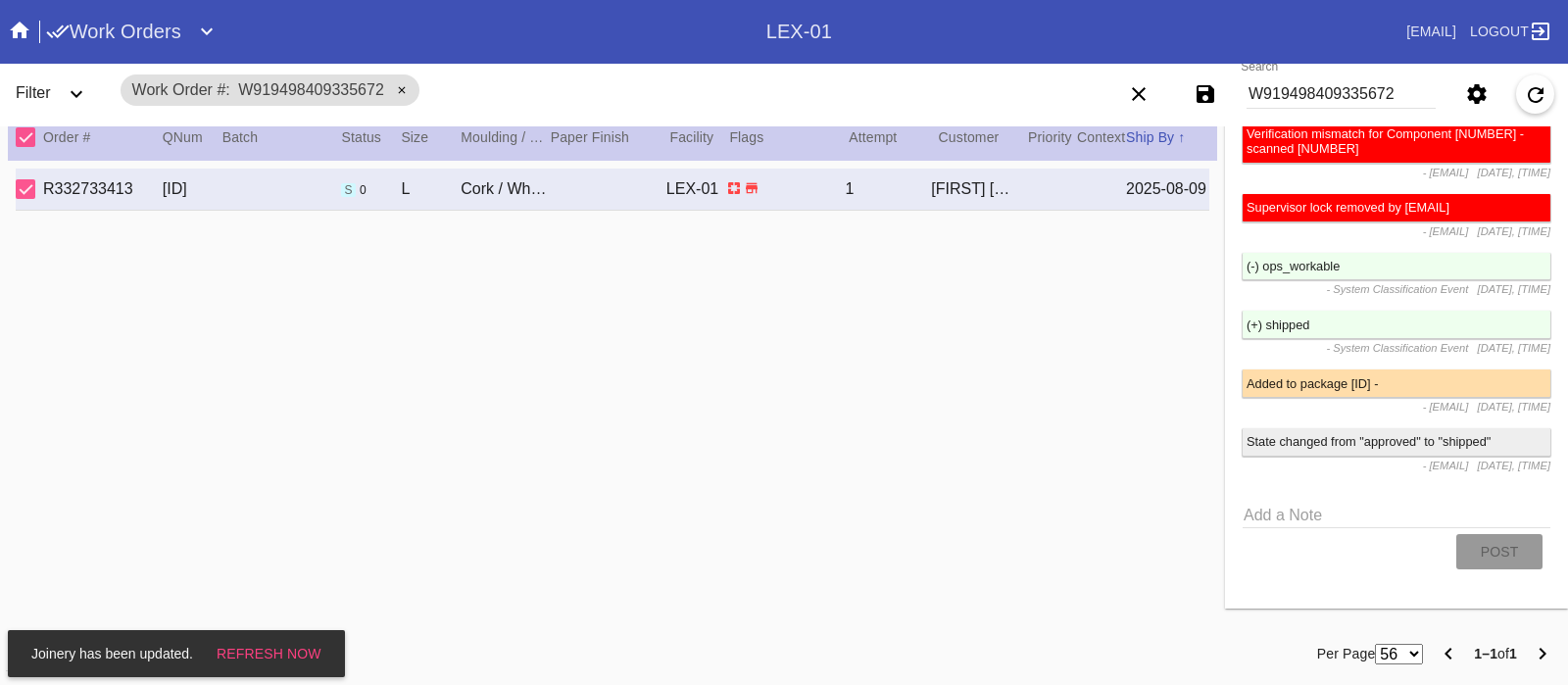 click on "Work Order #
[CODE]" at bounding box center [270, 90] 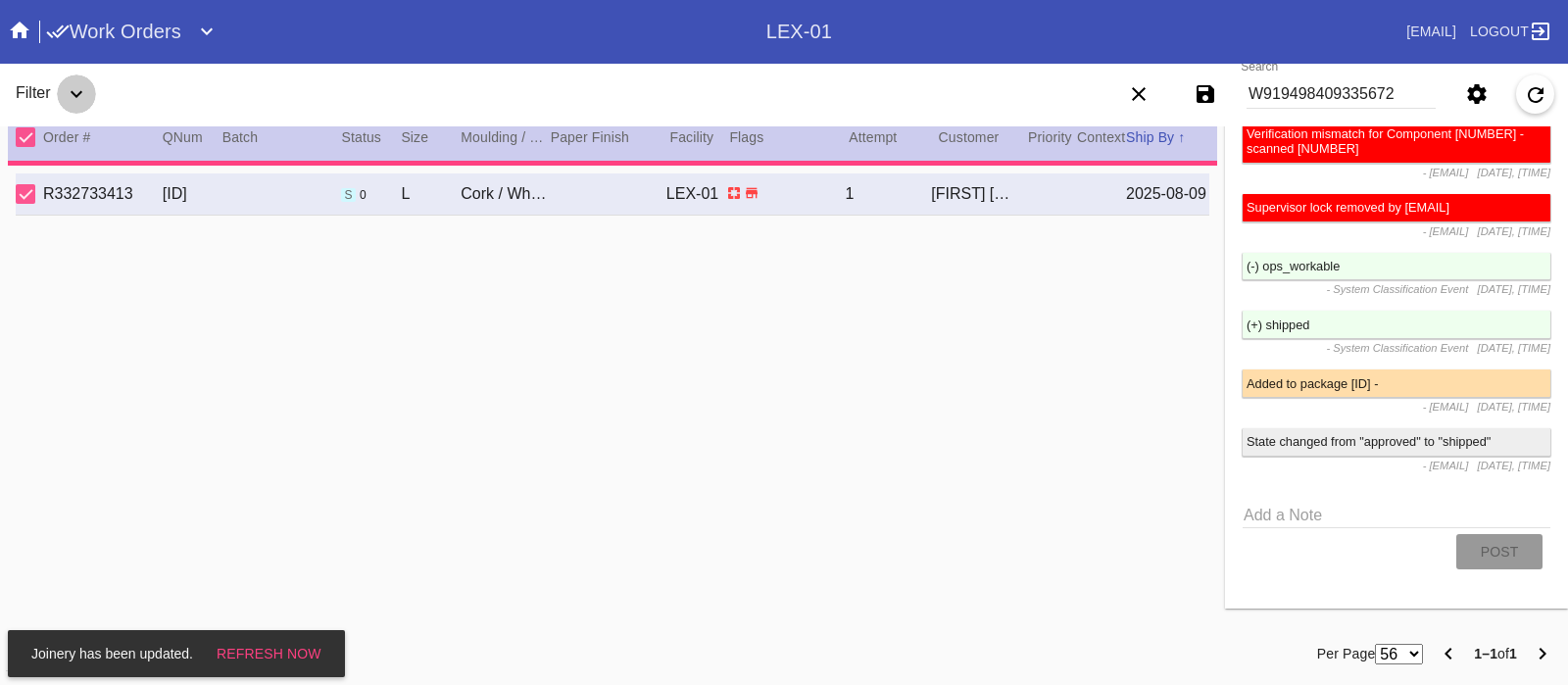 click 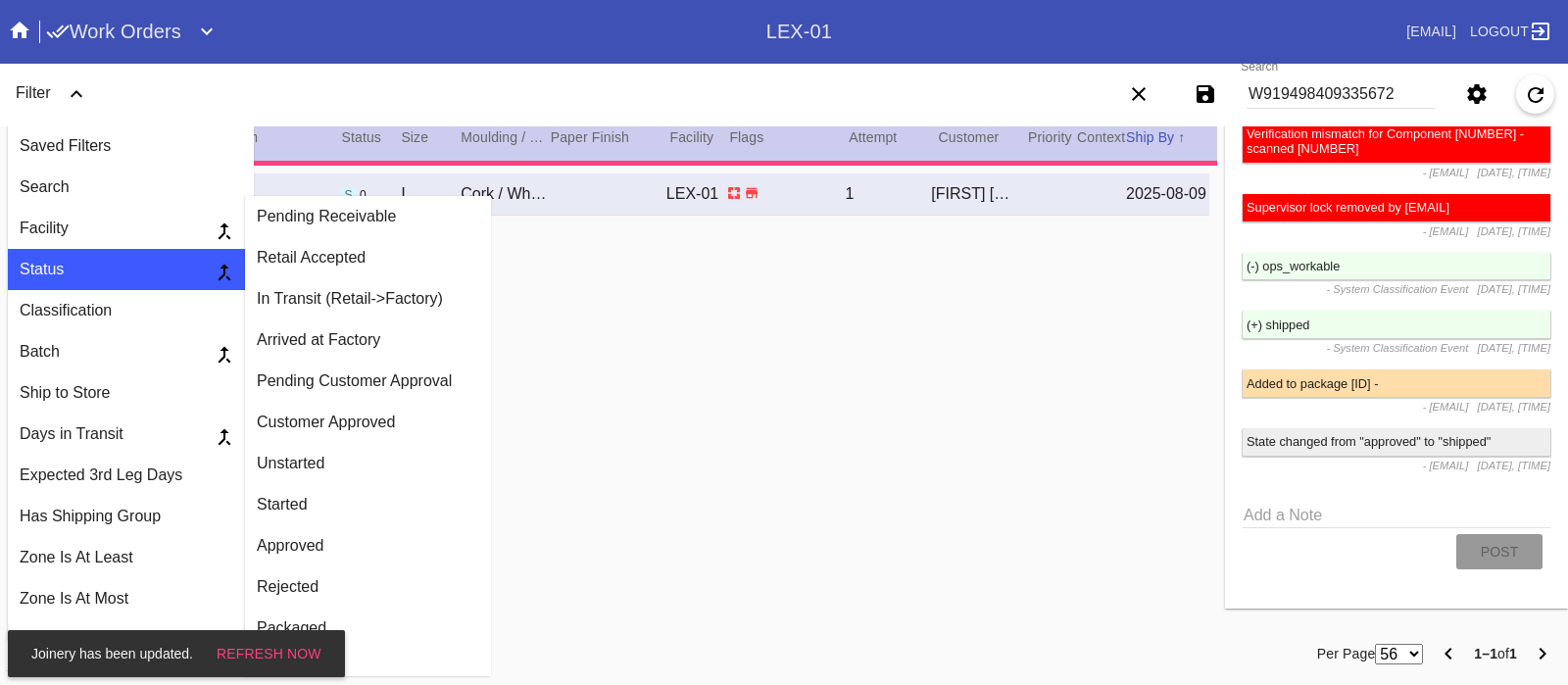 click on "Started" at bounding box center [368, 505] 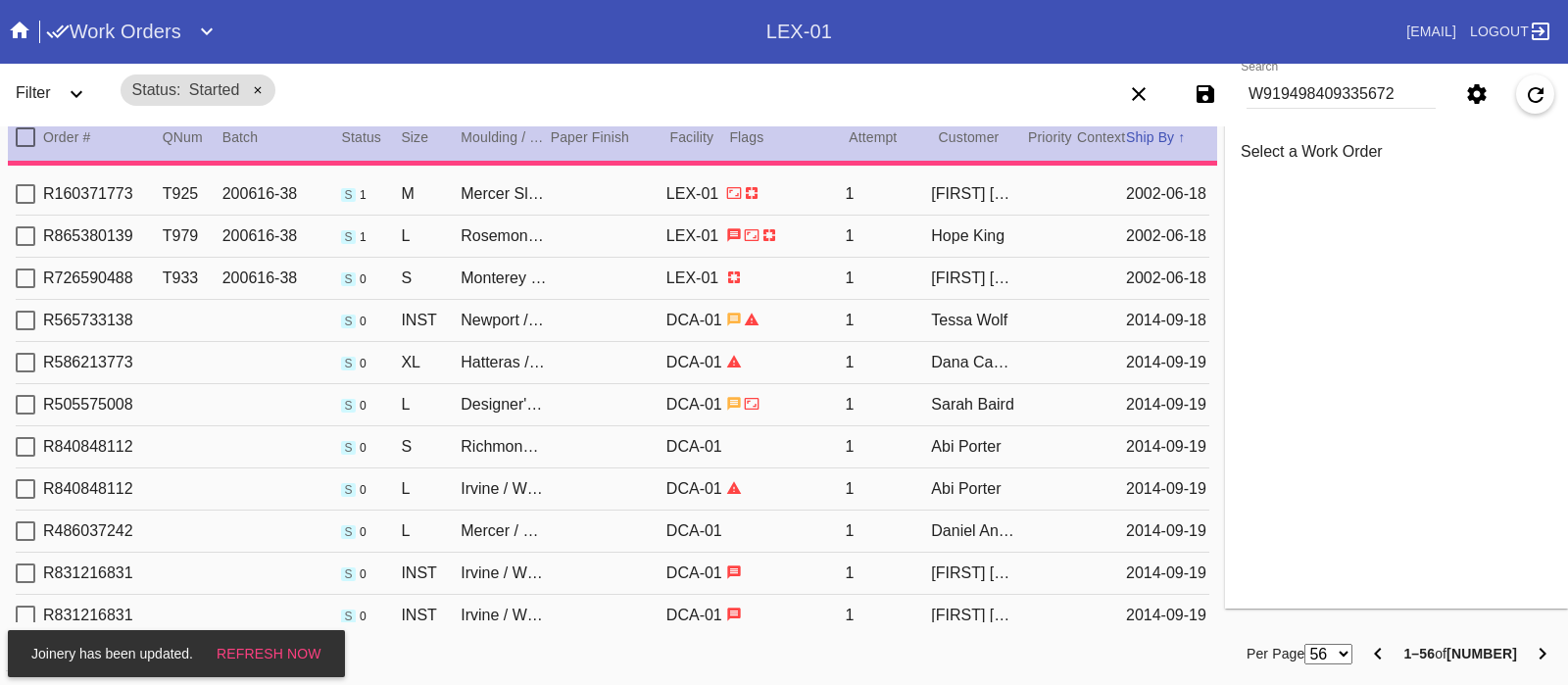 scroll, scrollTop: 0, scrollLeft: 0, axis: both 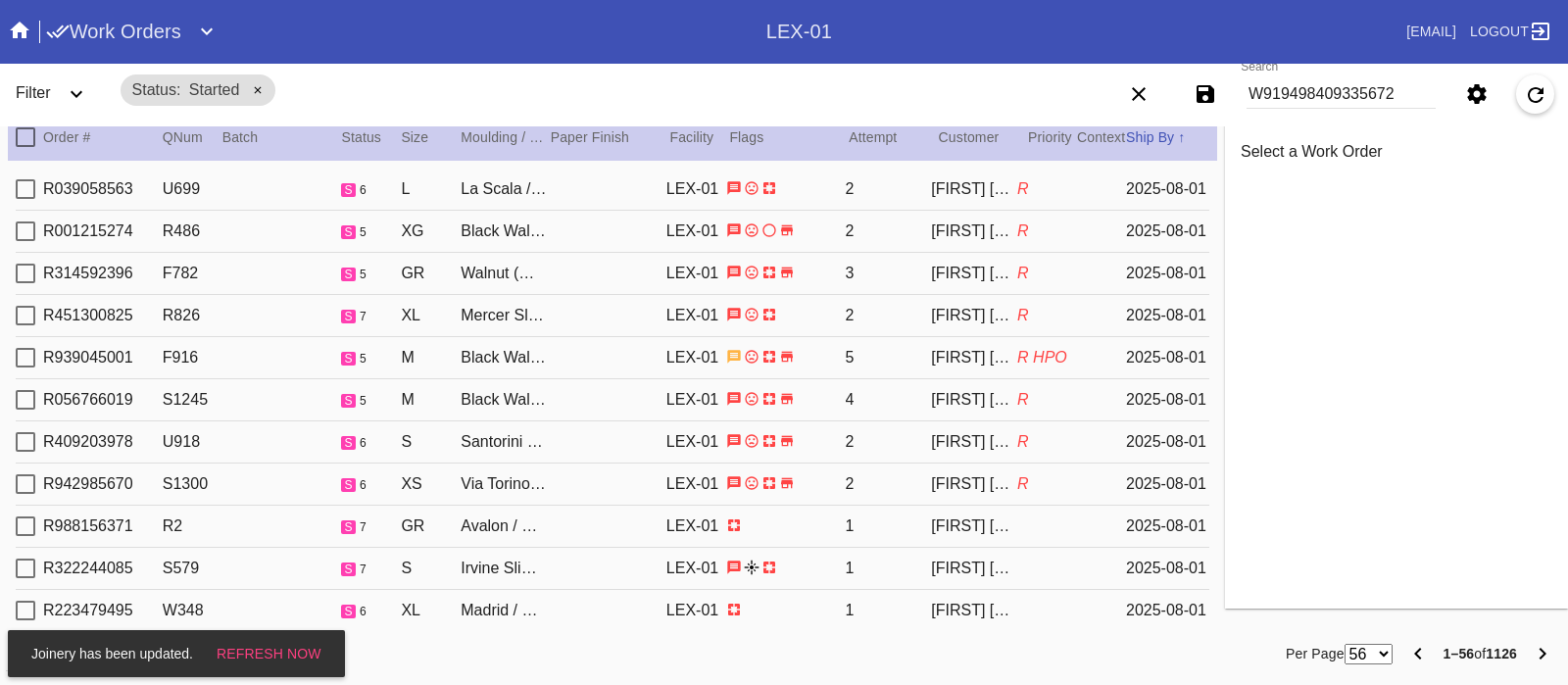click 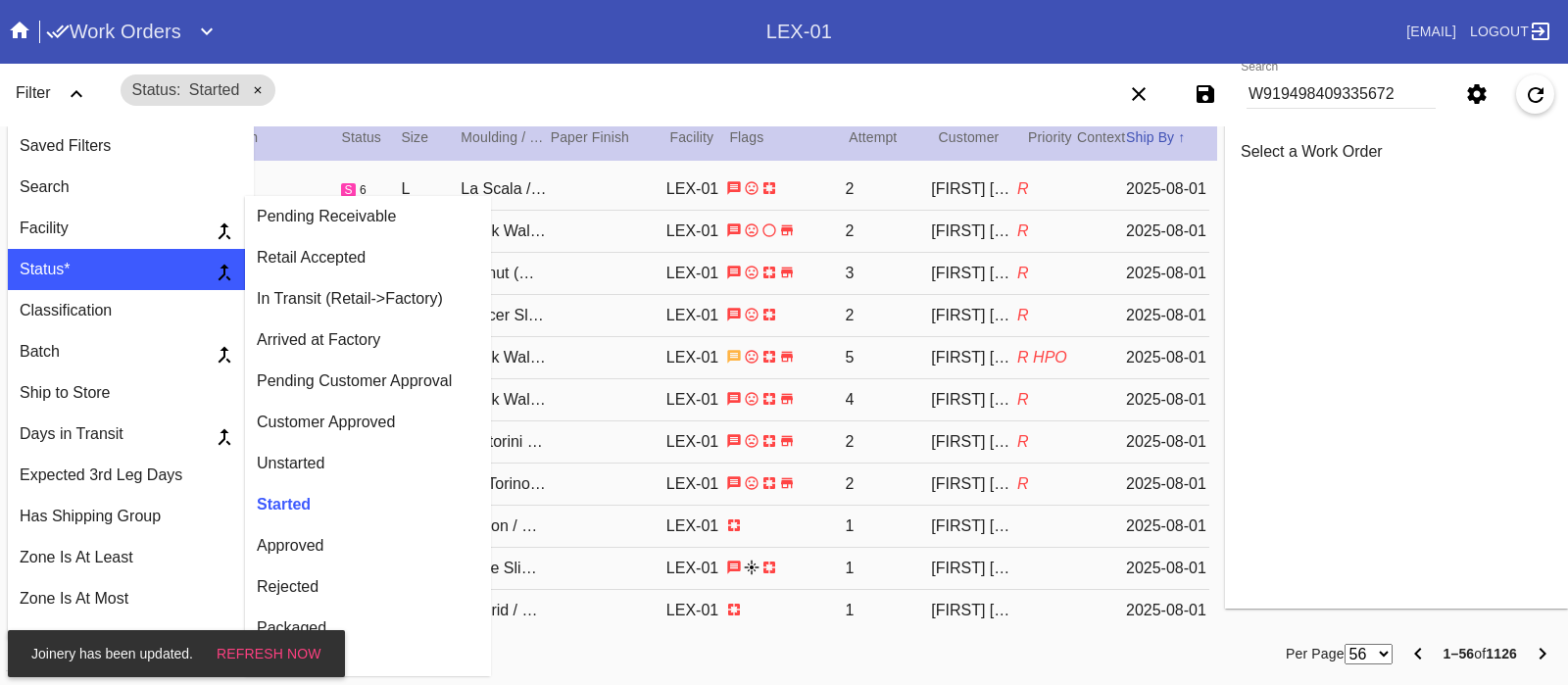 click on "Unstarted" at bounding box center [368, 464] 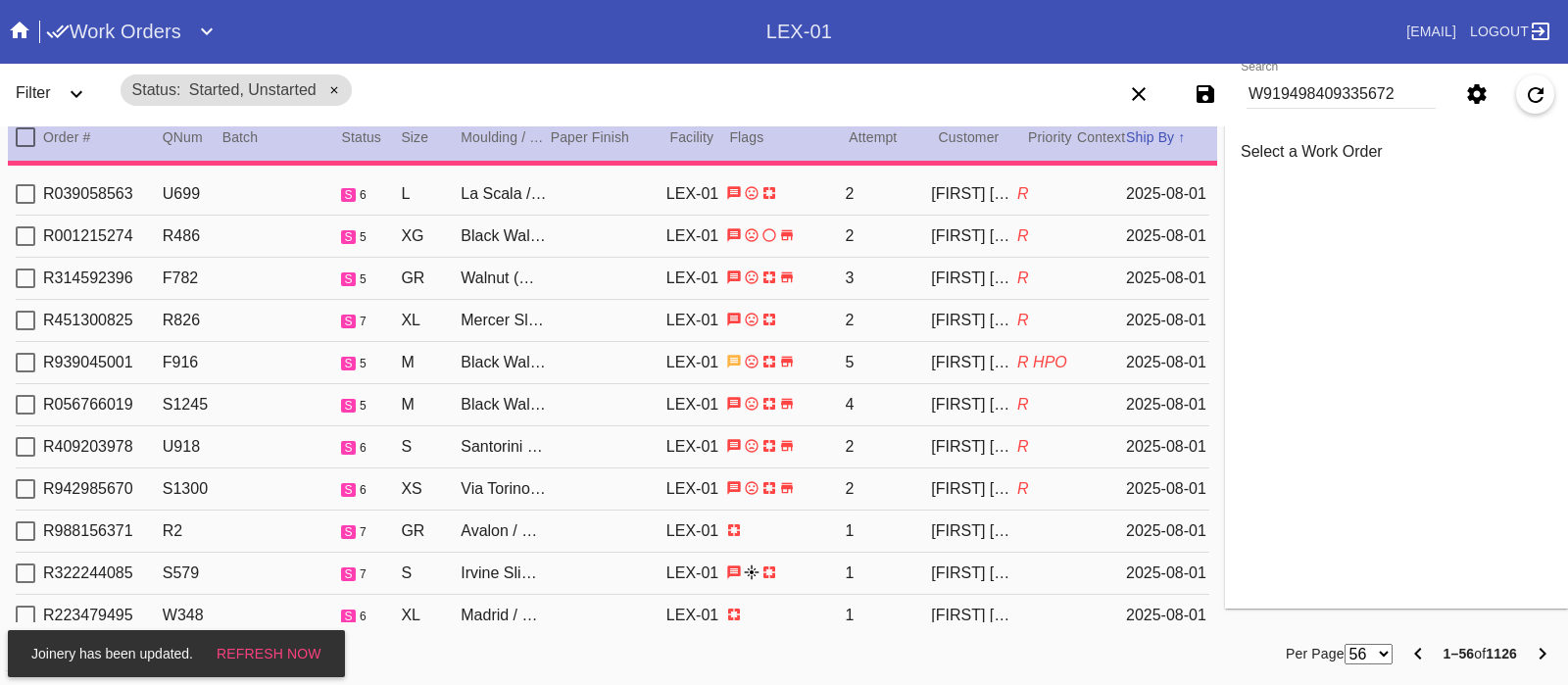 click 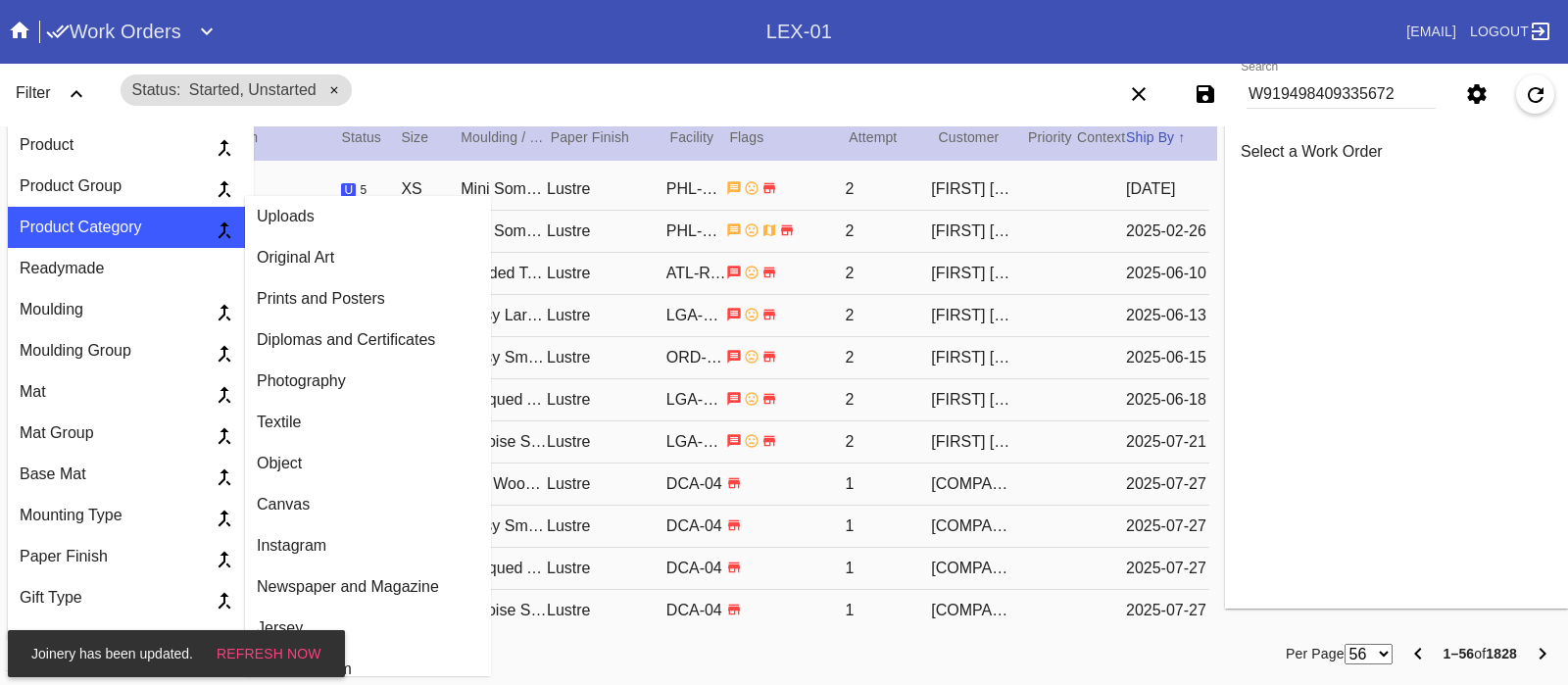 scroll, scrollTop: 1166, scrollLeft: 0, axis: vertical 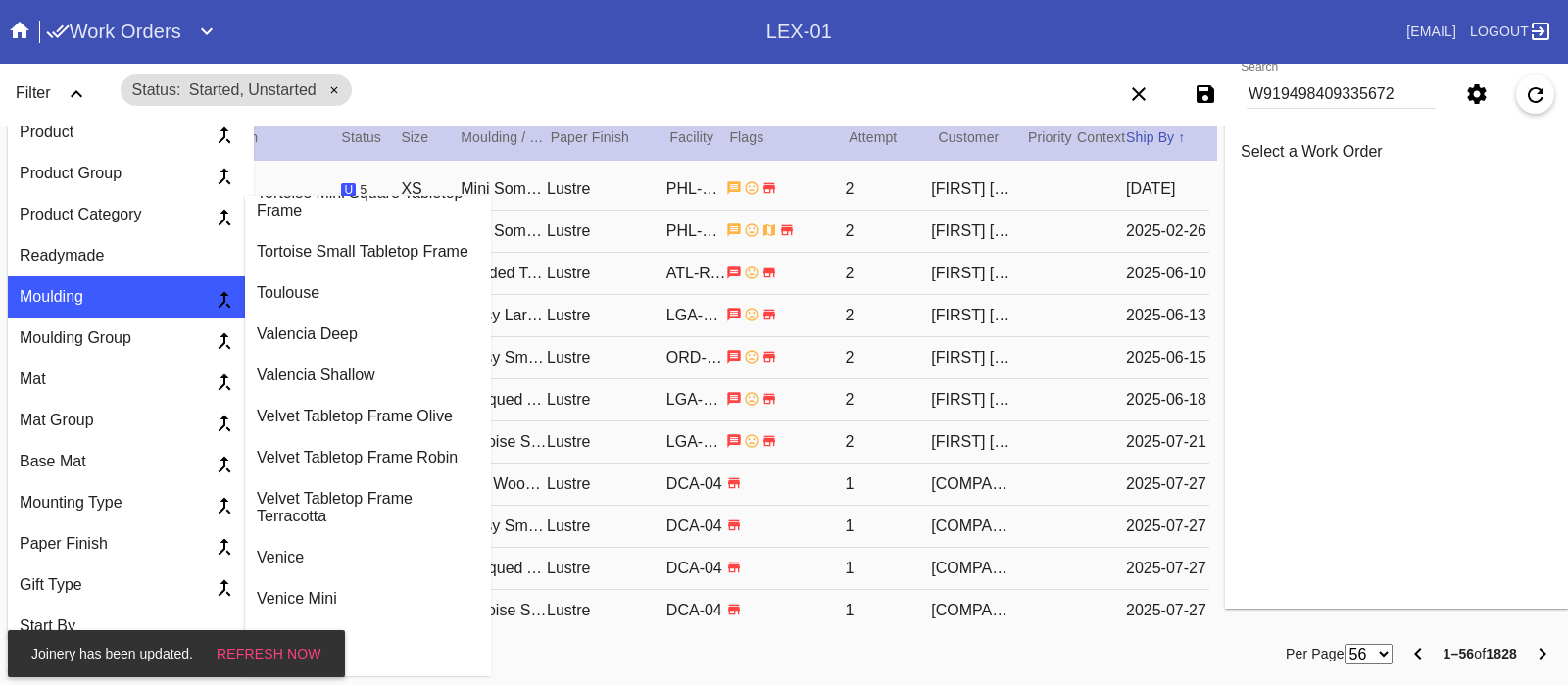 click on "Toulouse" at bounding box center [368, 293] 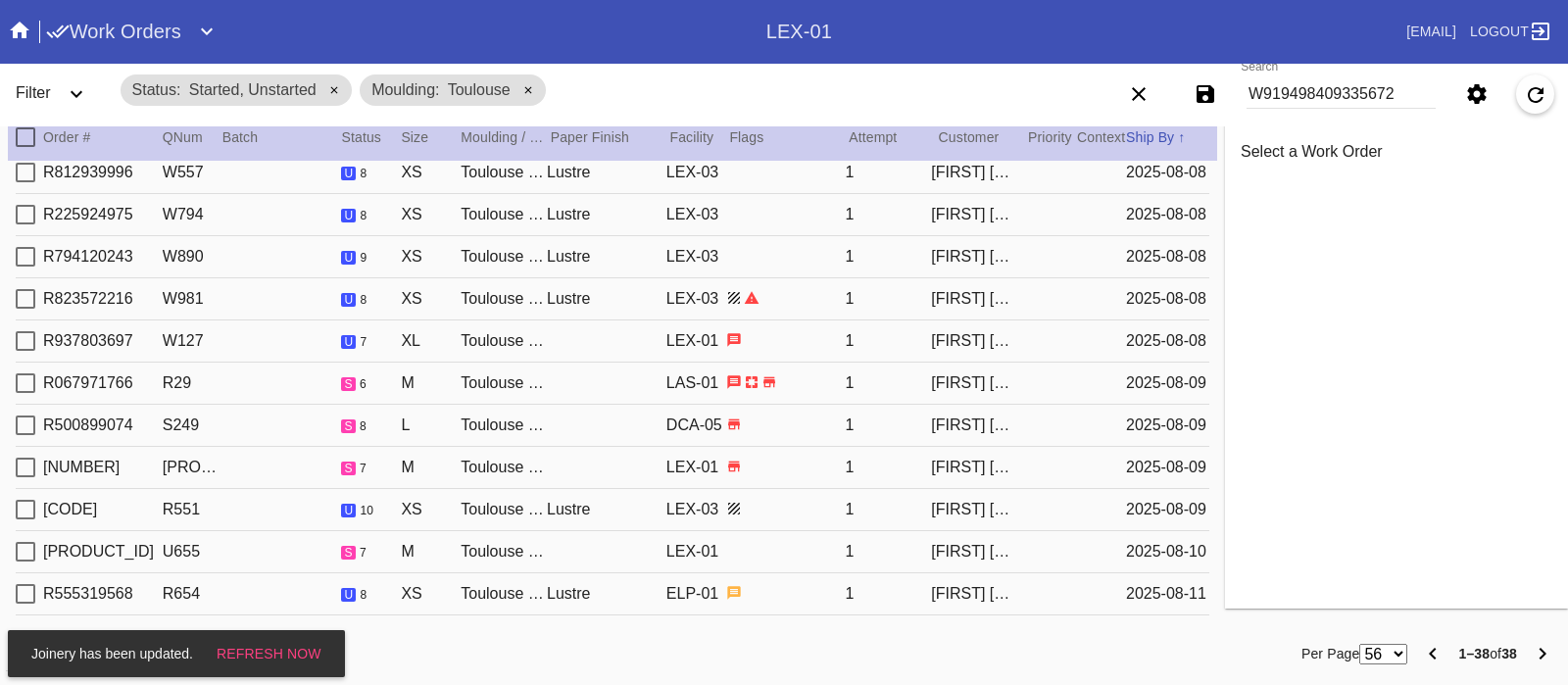 scroll, scrollTop: 0, scrollLeft: 0, axis: both 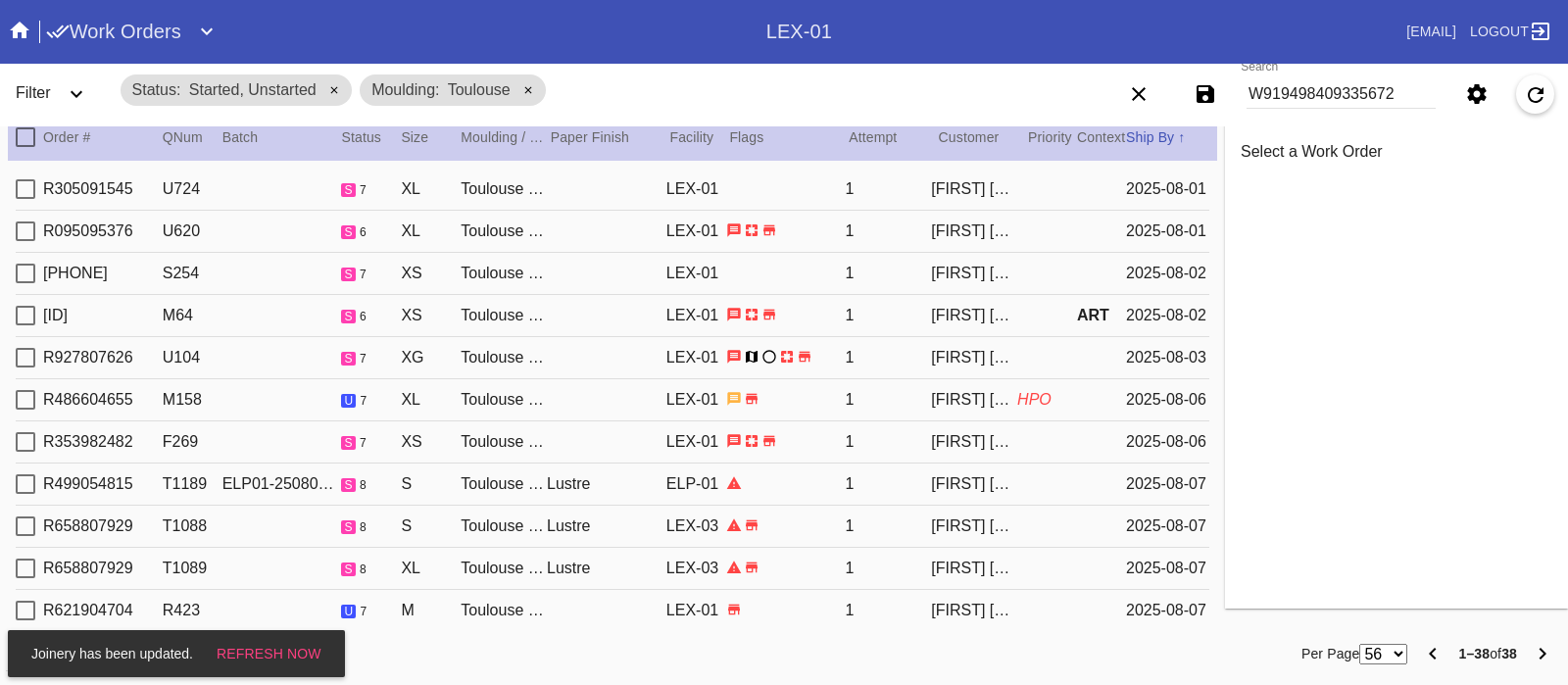 click on "s   7" at bounding box center (370, 189) 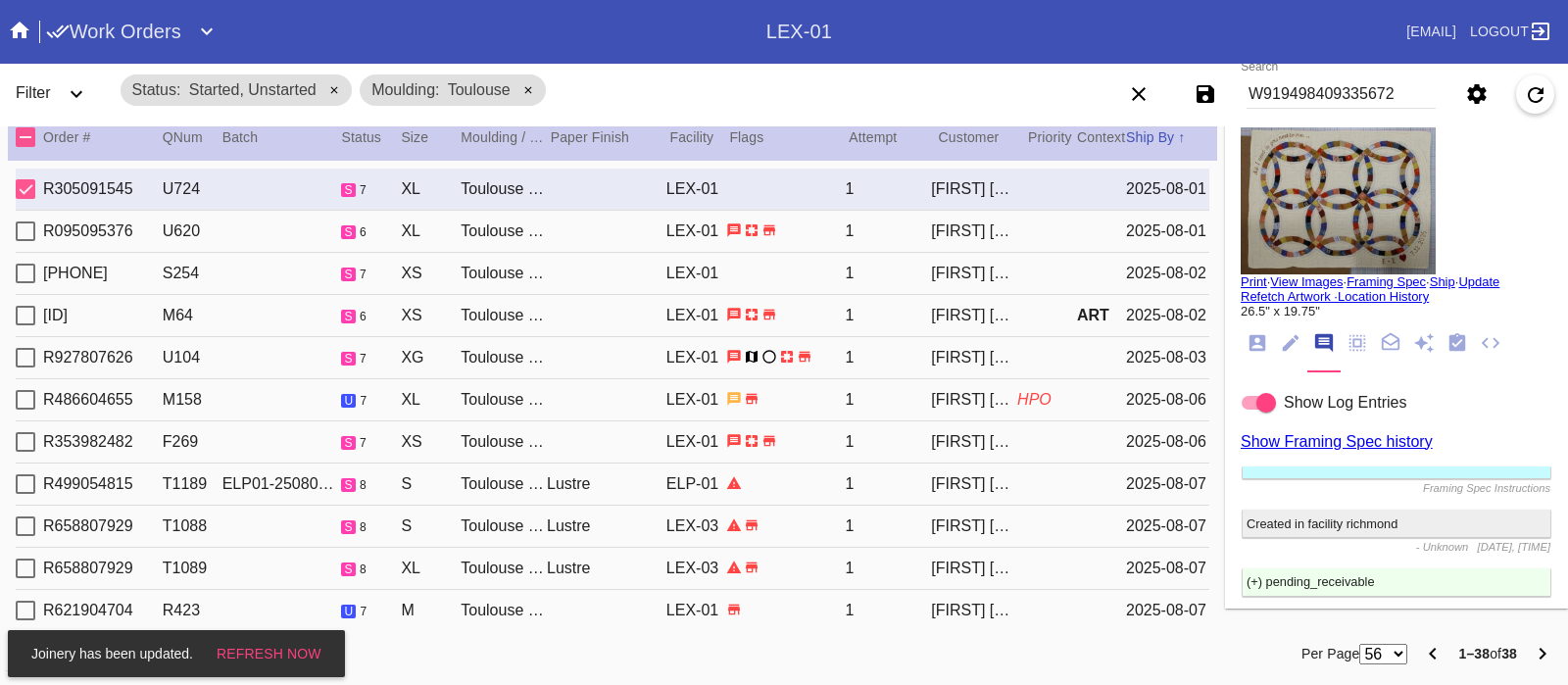 type on "15.75" 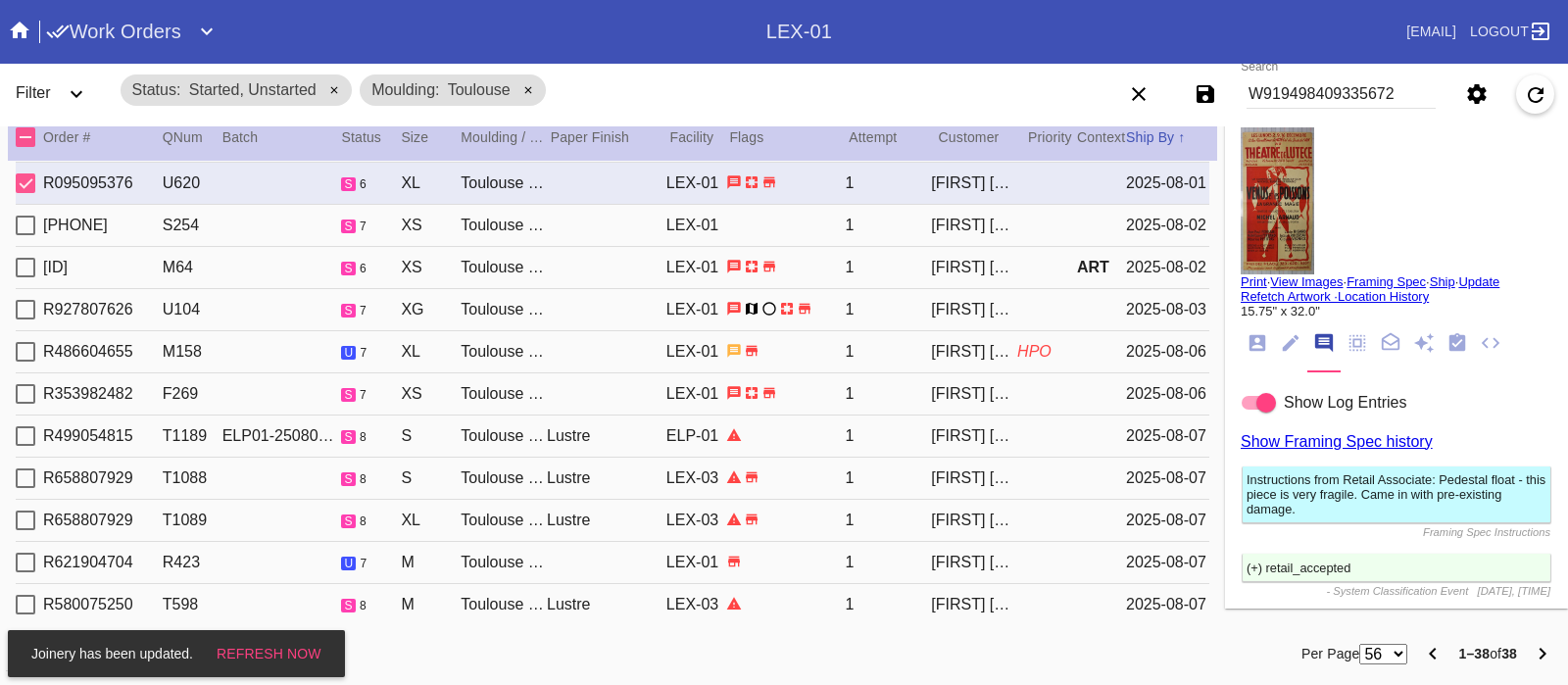 type on "2.5" 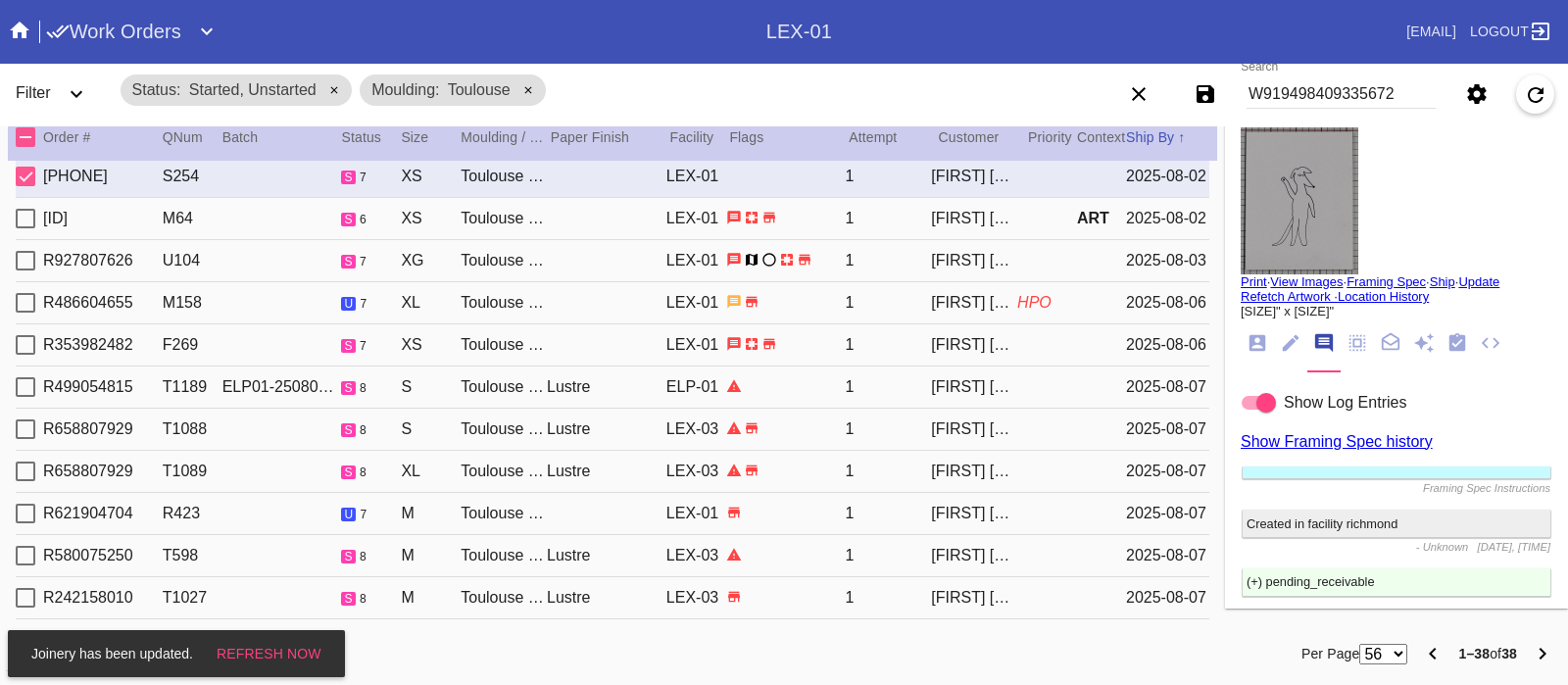 type on "1.5" 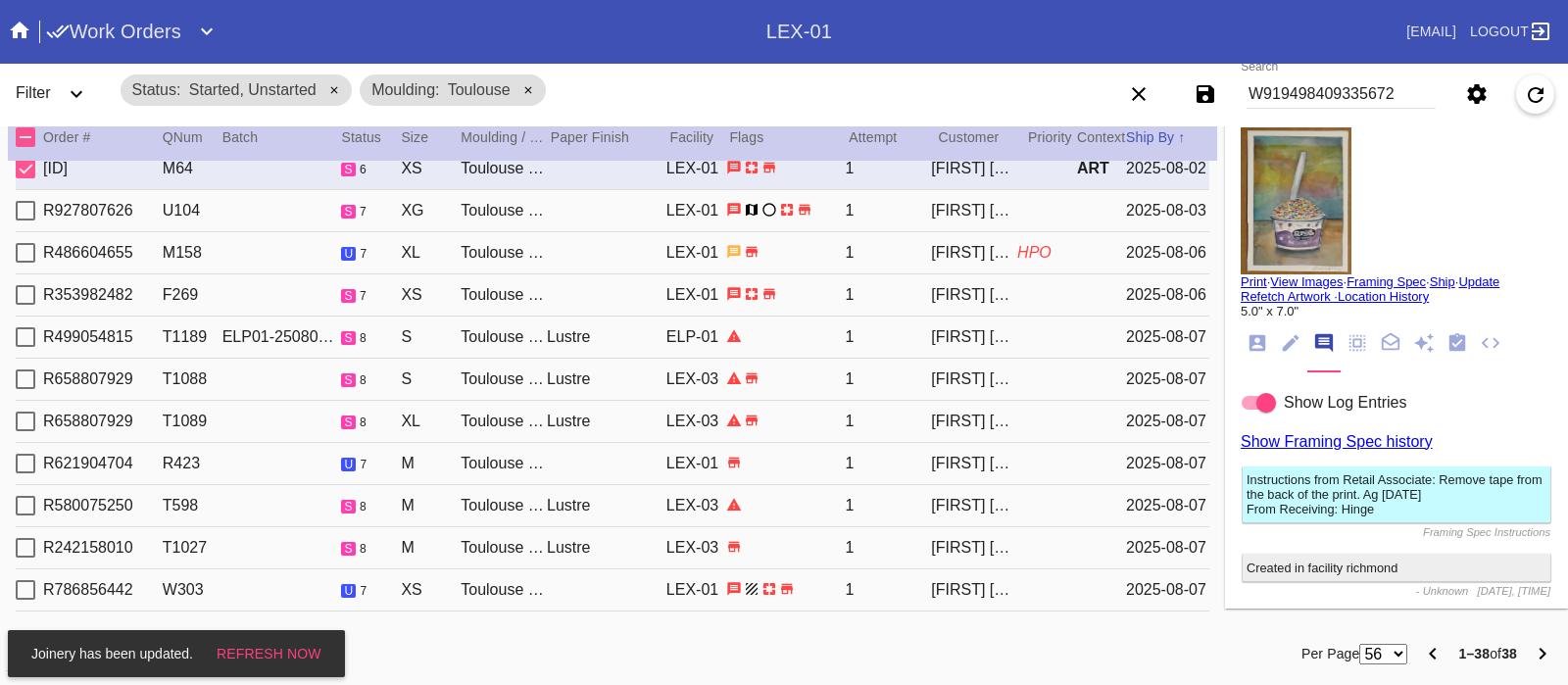 type on "35.75" 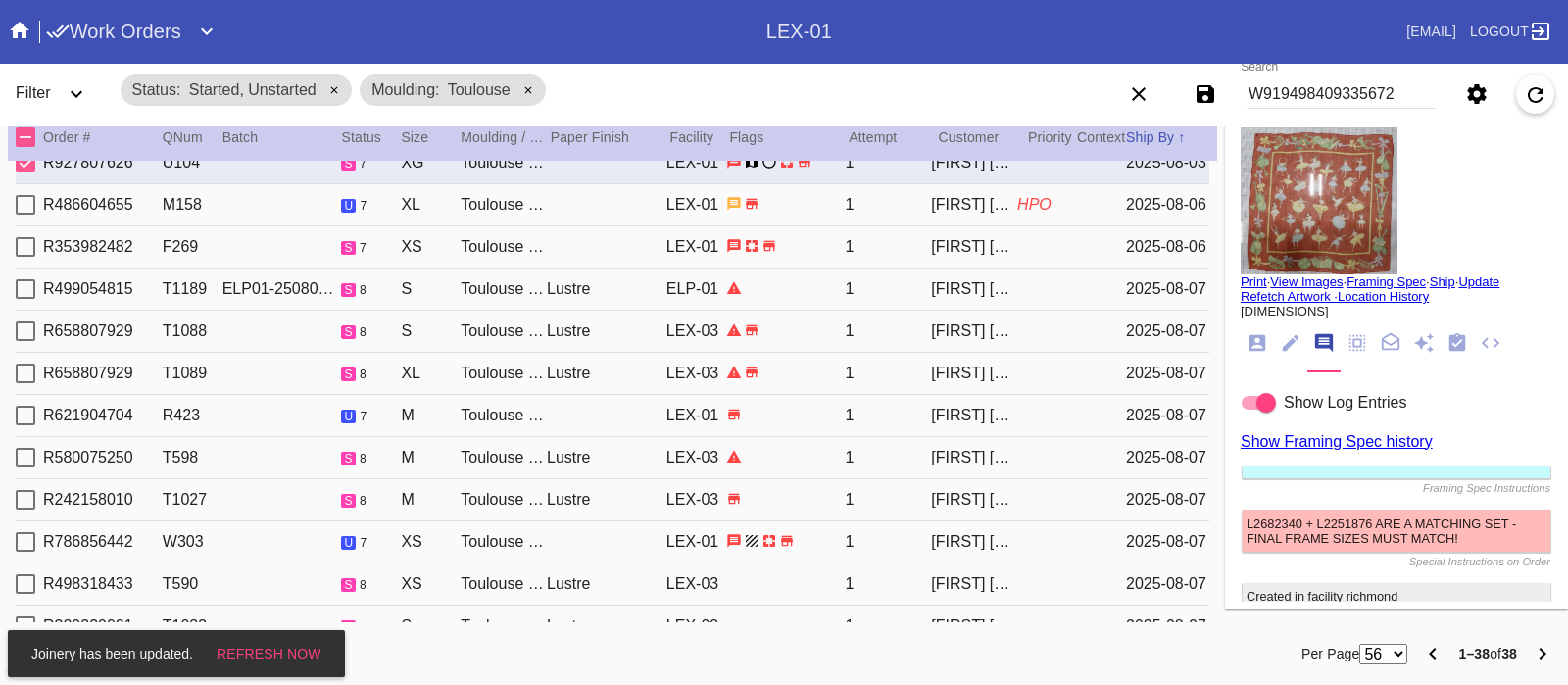 type on "PRO NOTE: OK to increase mat borders. DC 7.25" 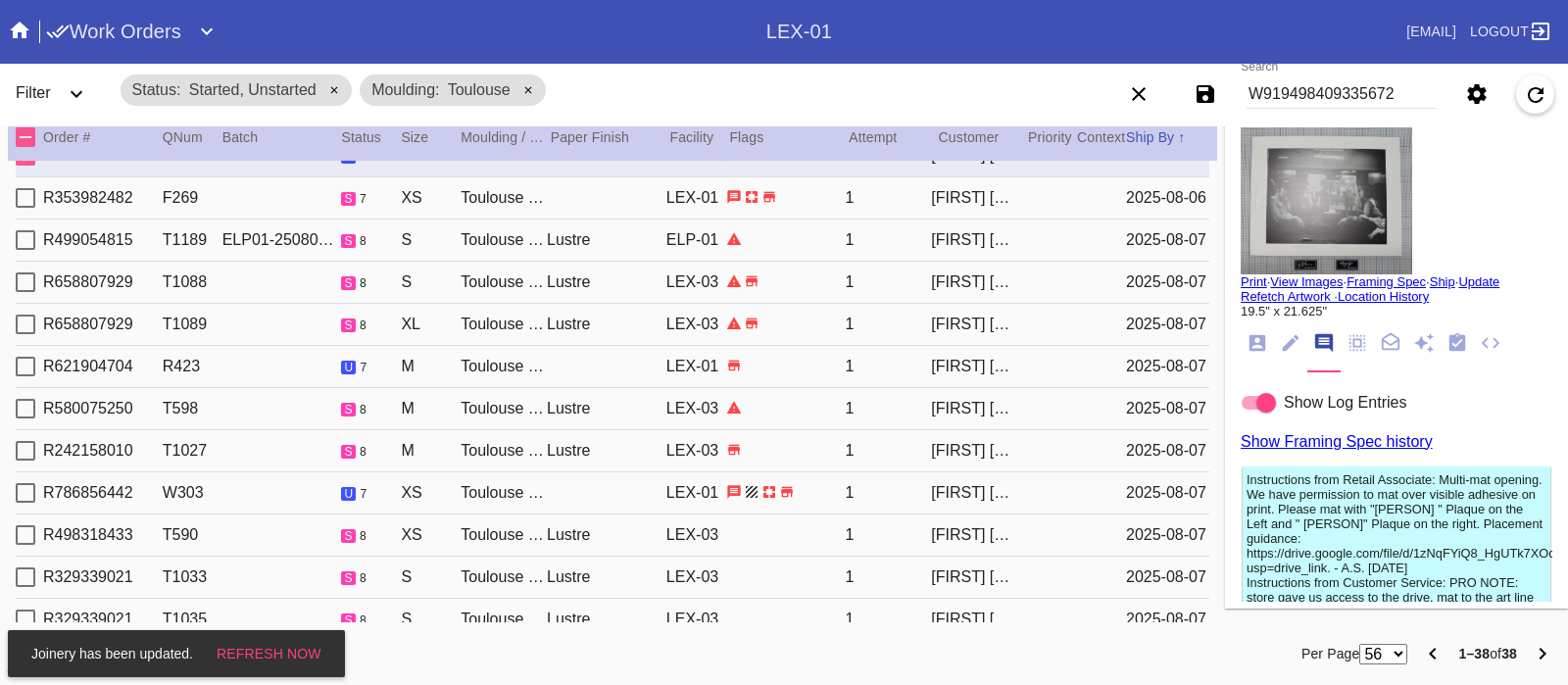 type 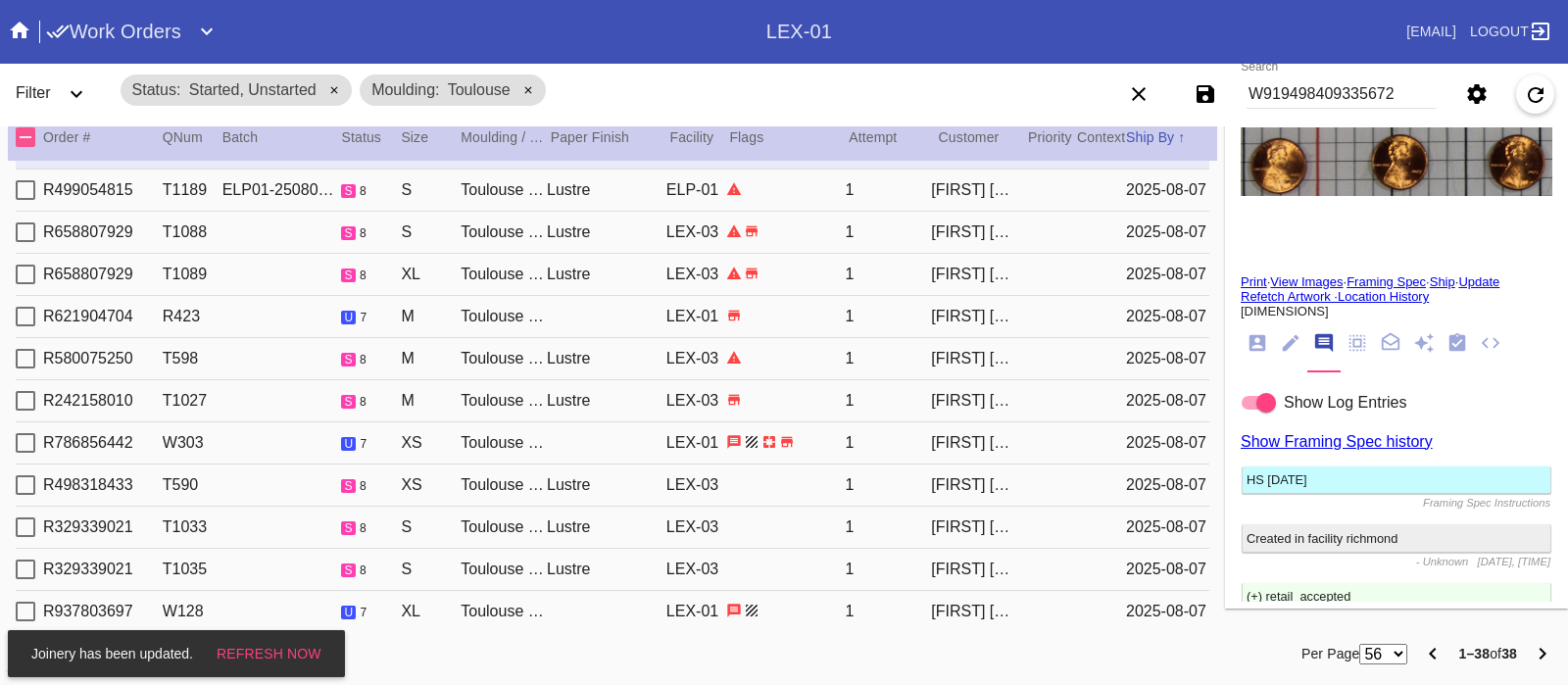 type on "3.0" 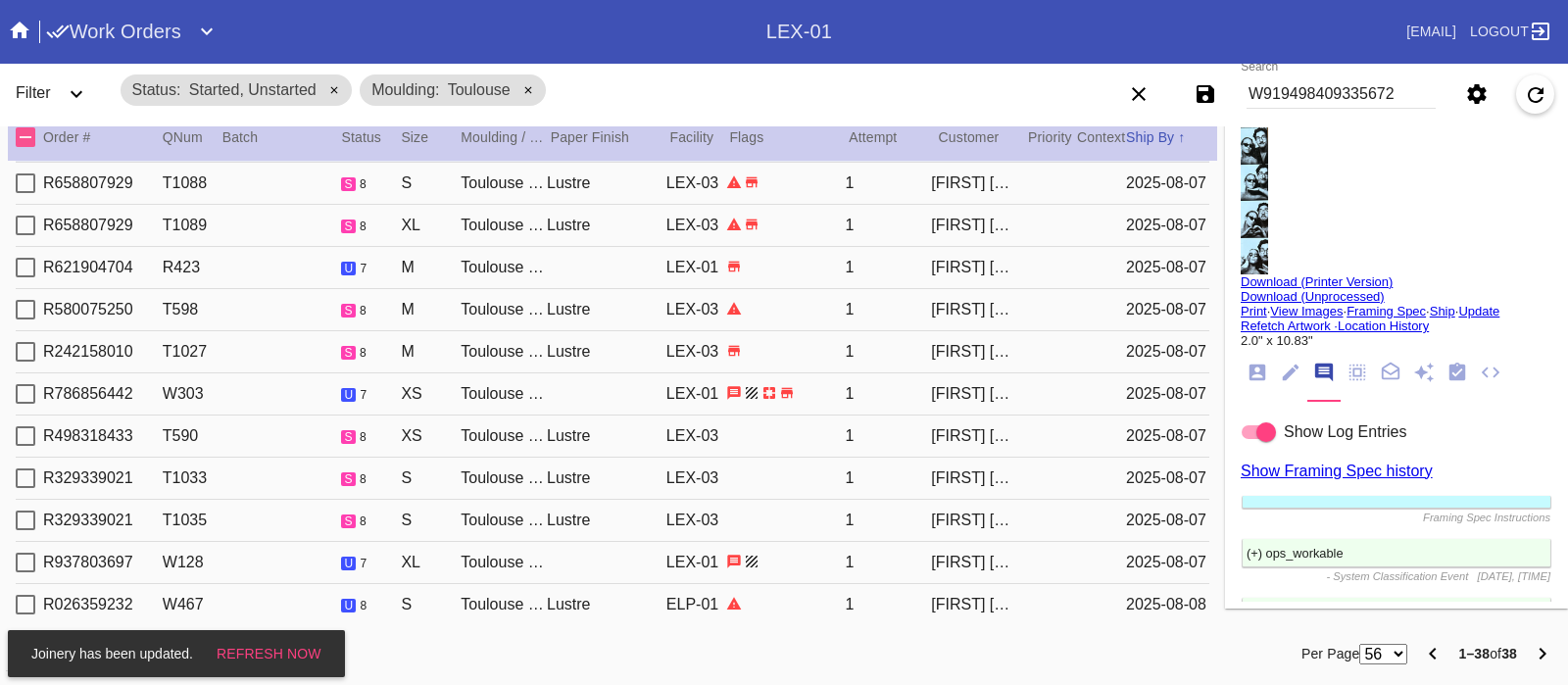 type on "1.5" 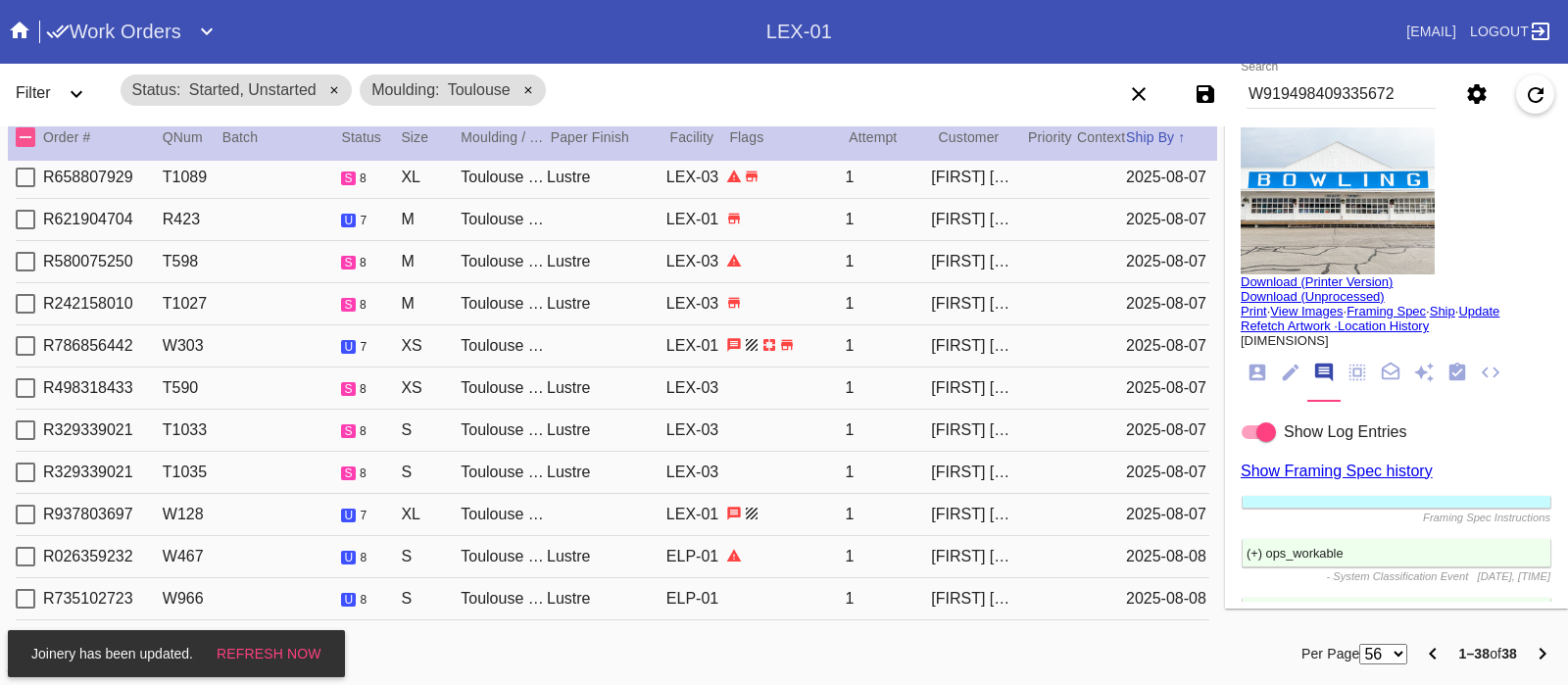 type on "19.75" 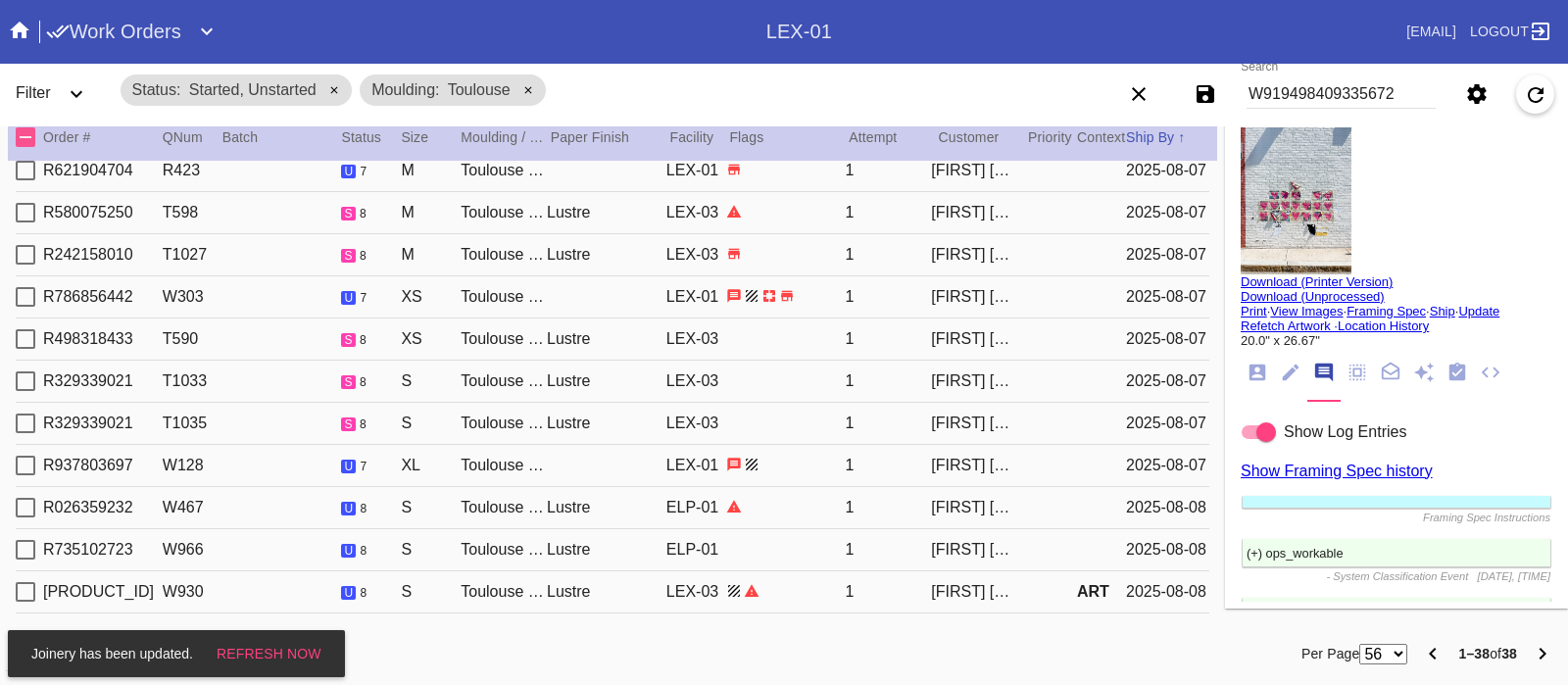type on "3.0" 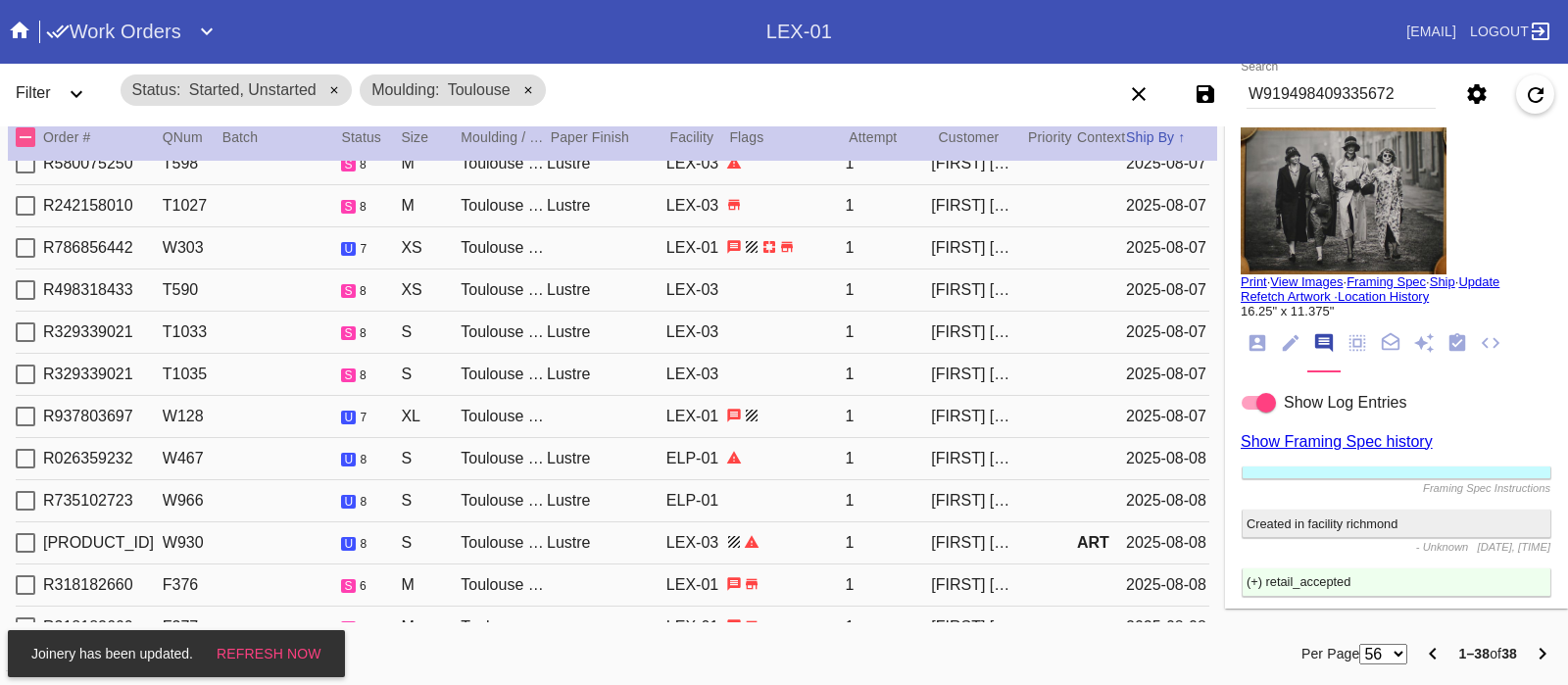 type on "11.75" 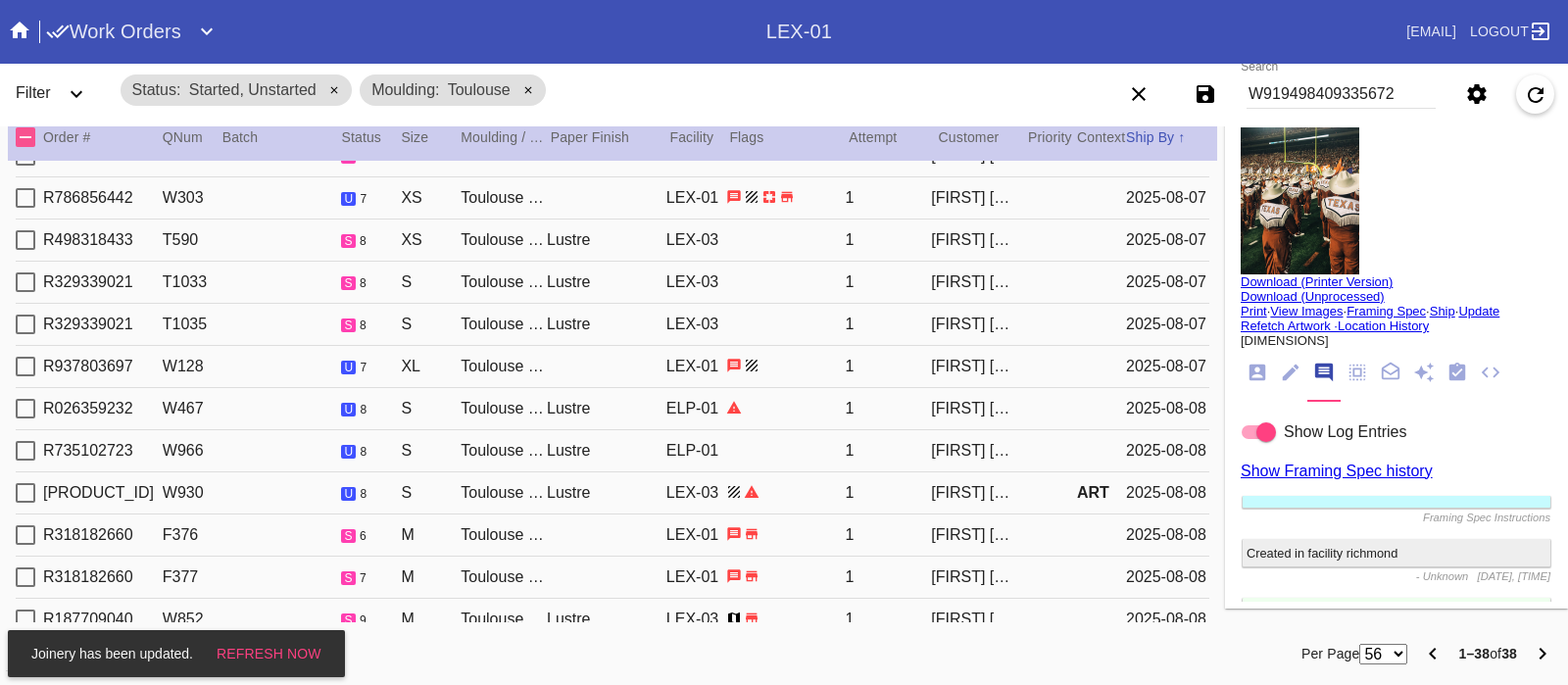 type on "2.5" 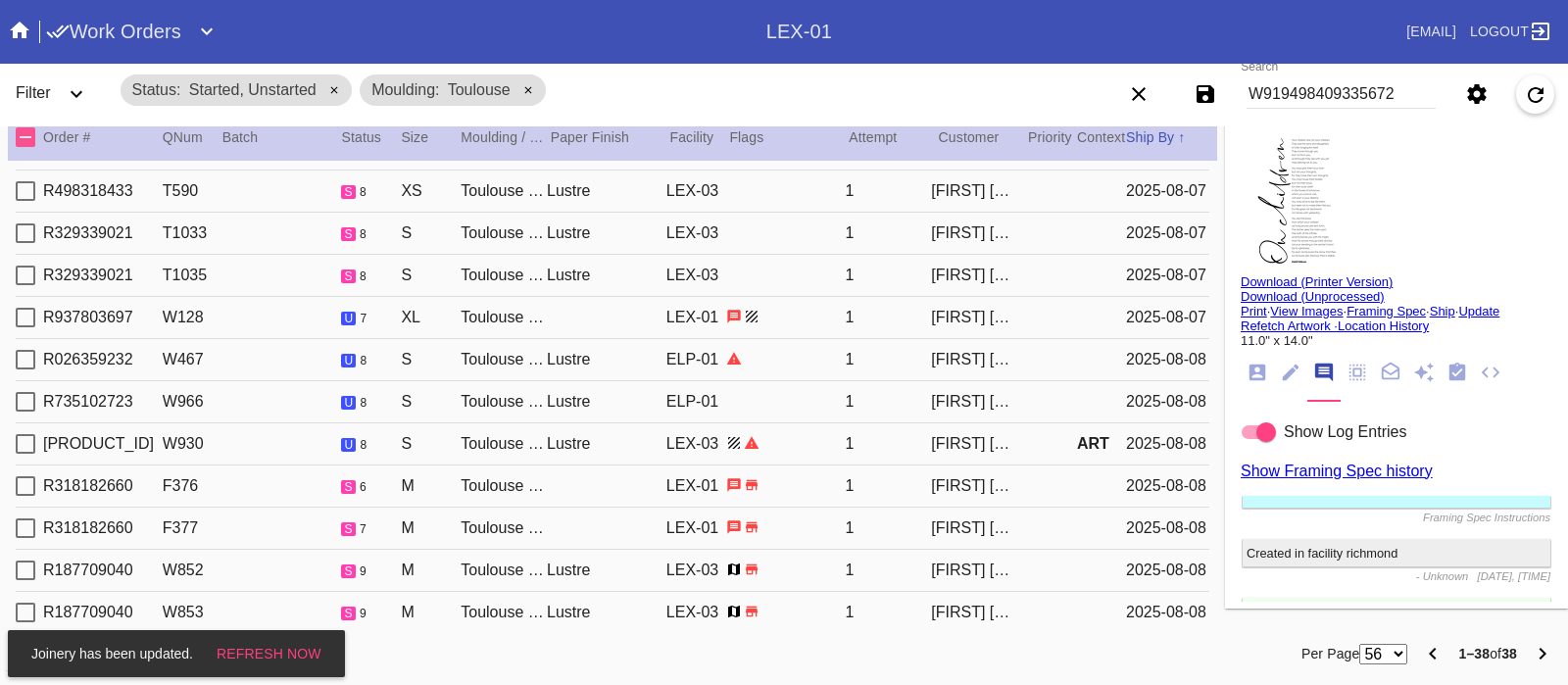 type on "1.5" 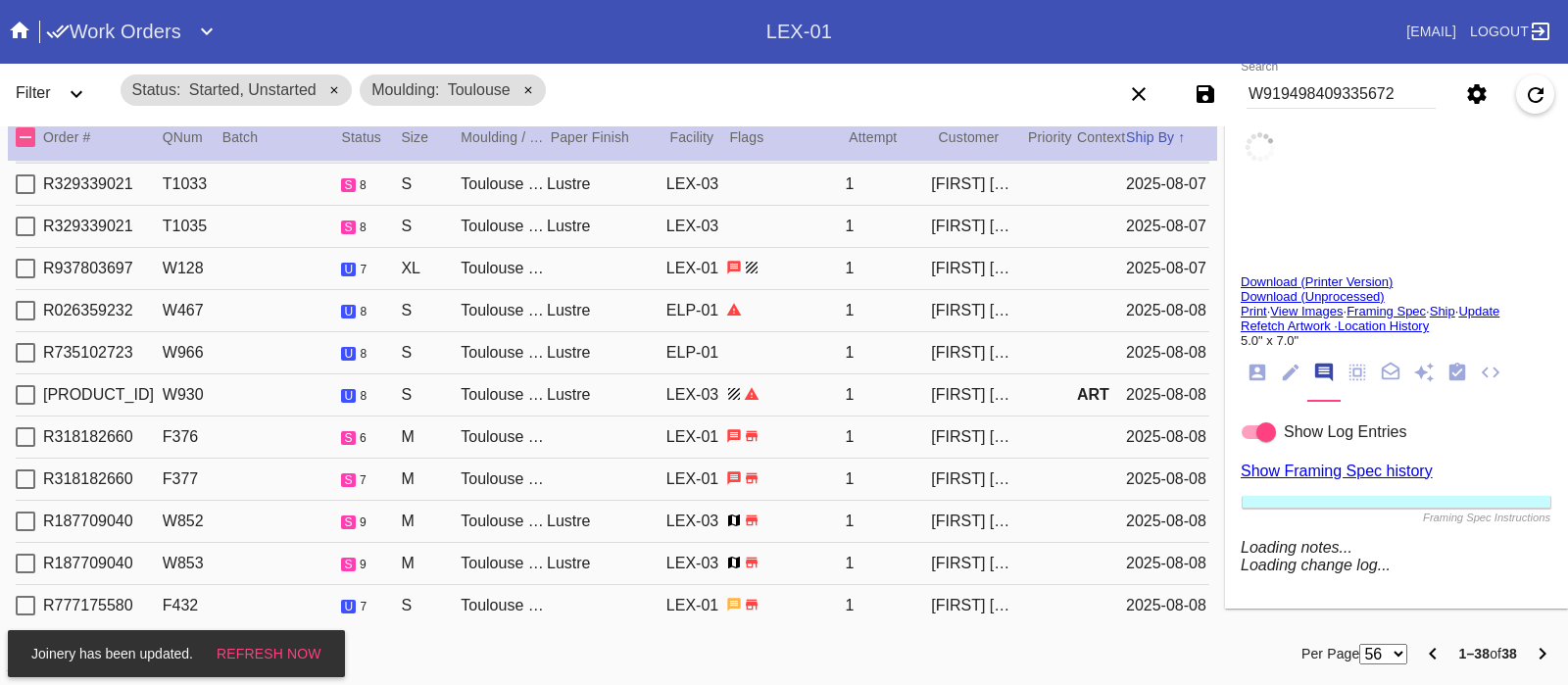 type on "1.5" 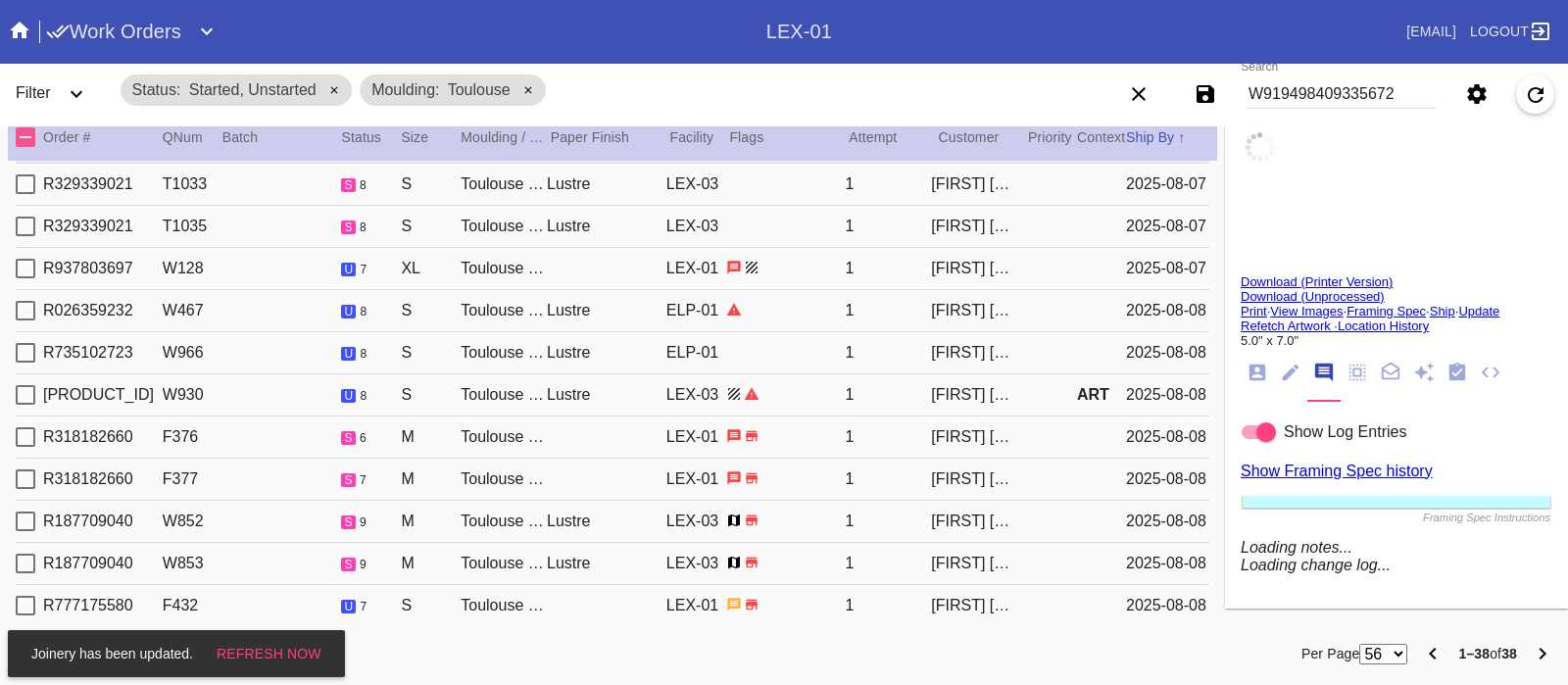 type on "4.75" 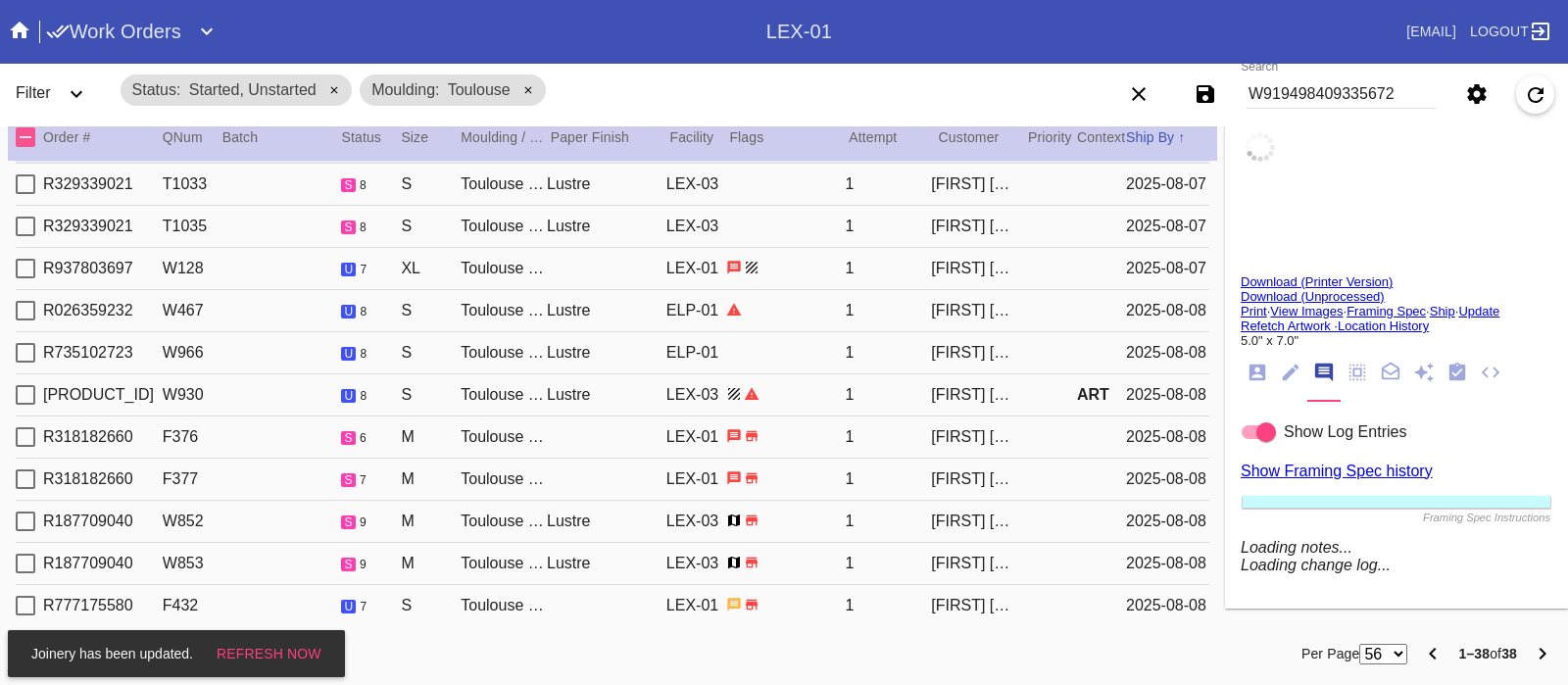 type 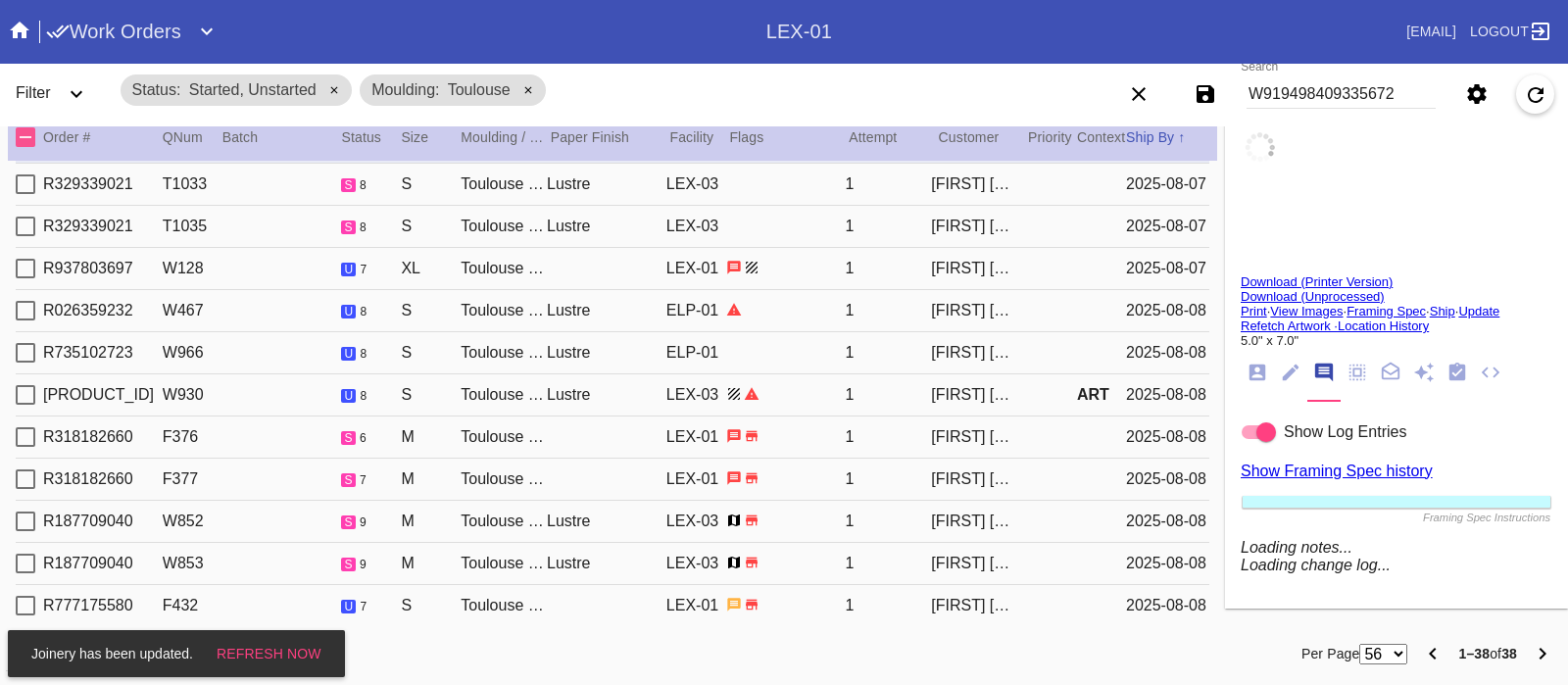 type on "8/3/2025" 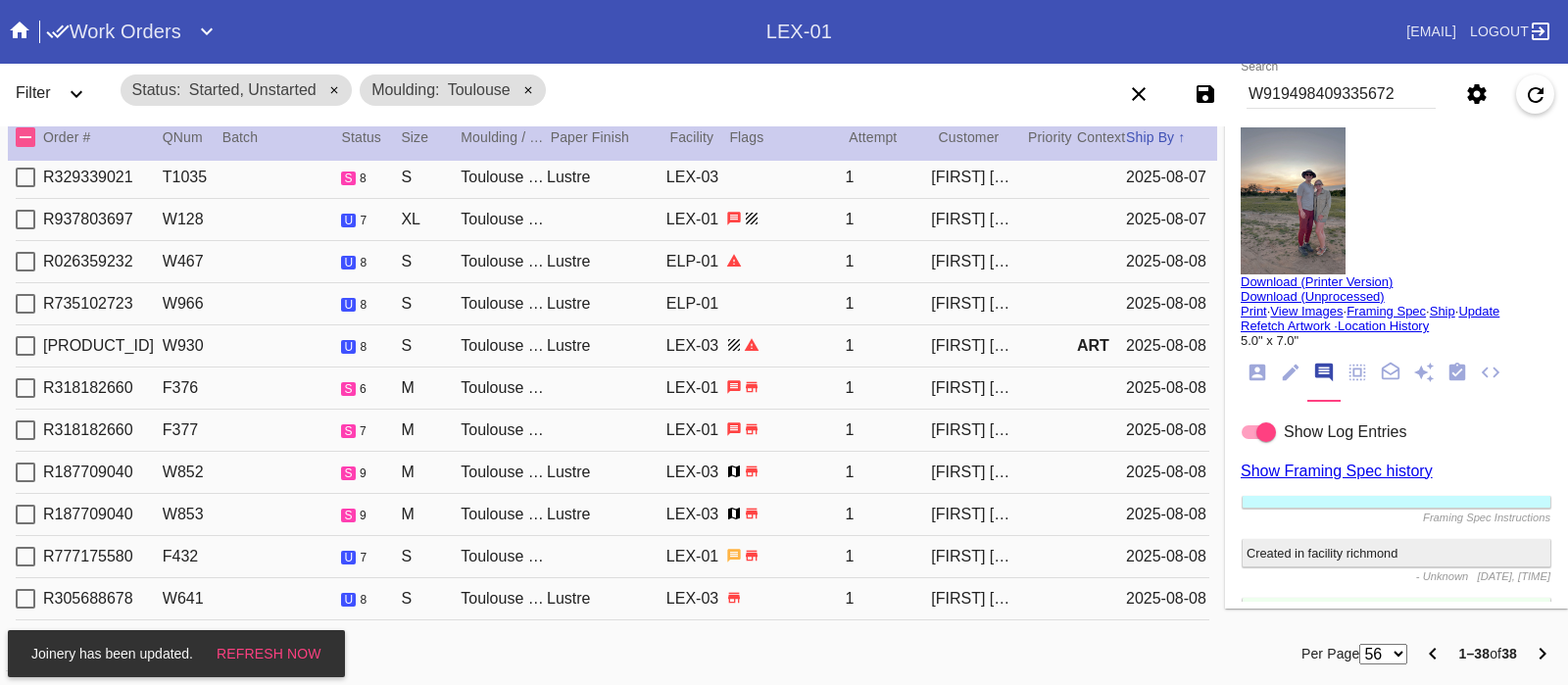 type on "2.0625" 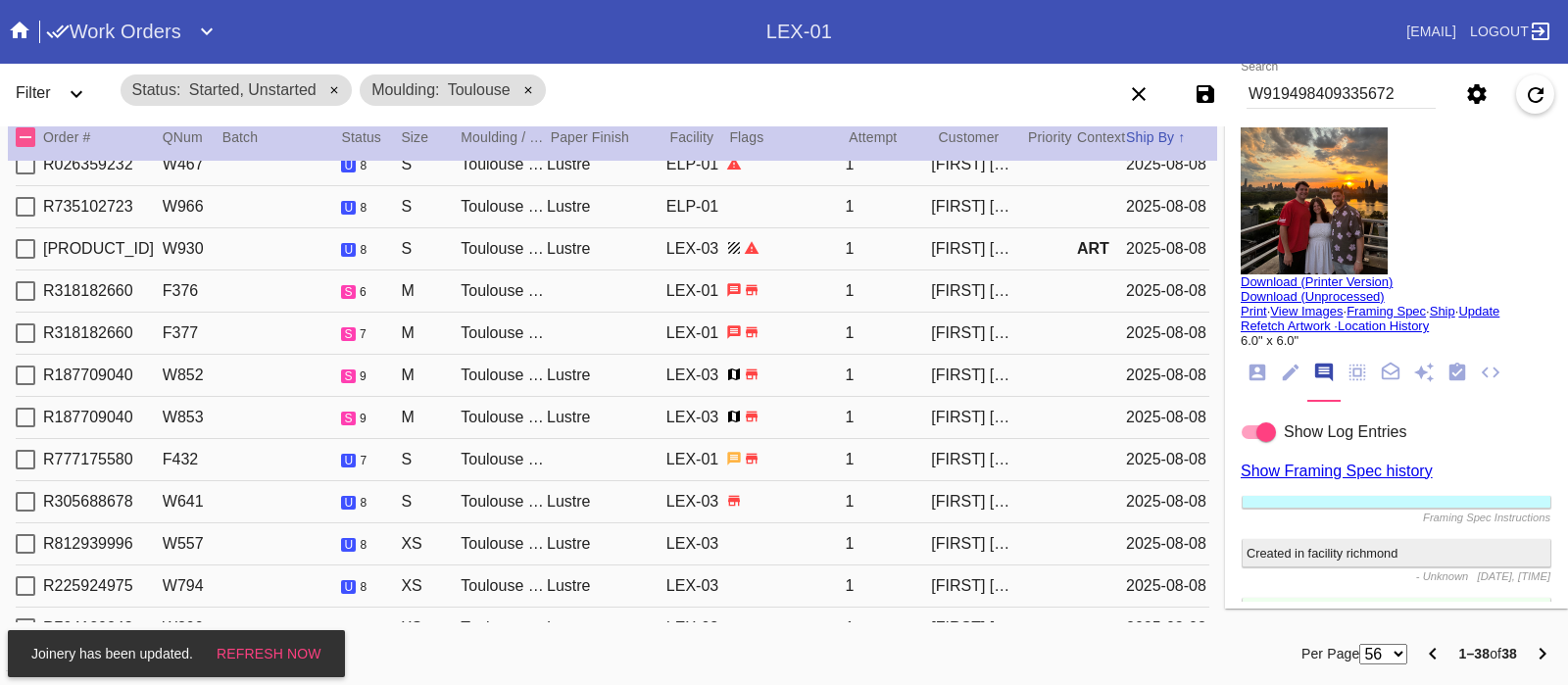type on "2.8125" 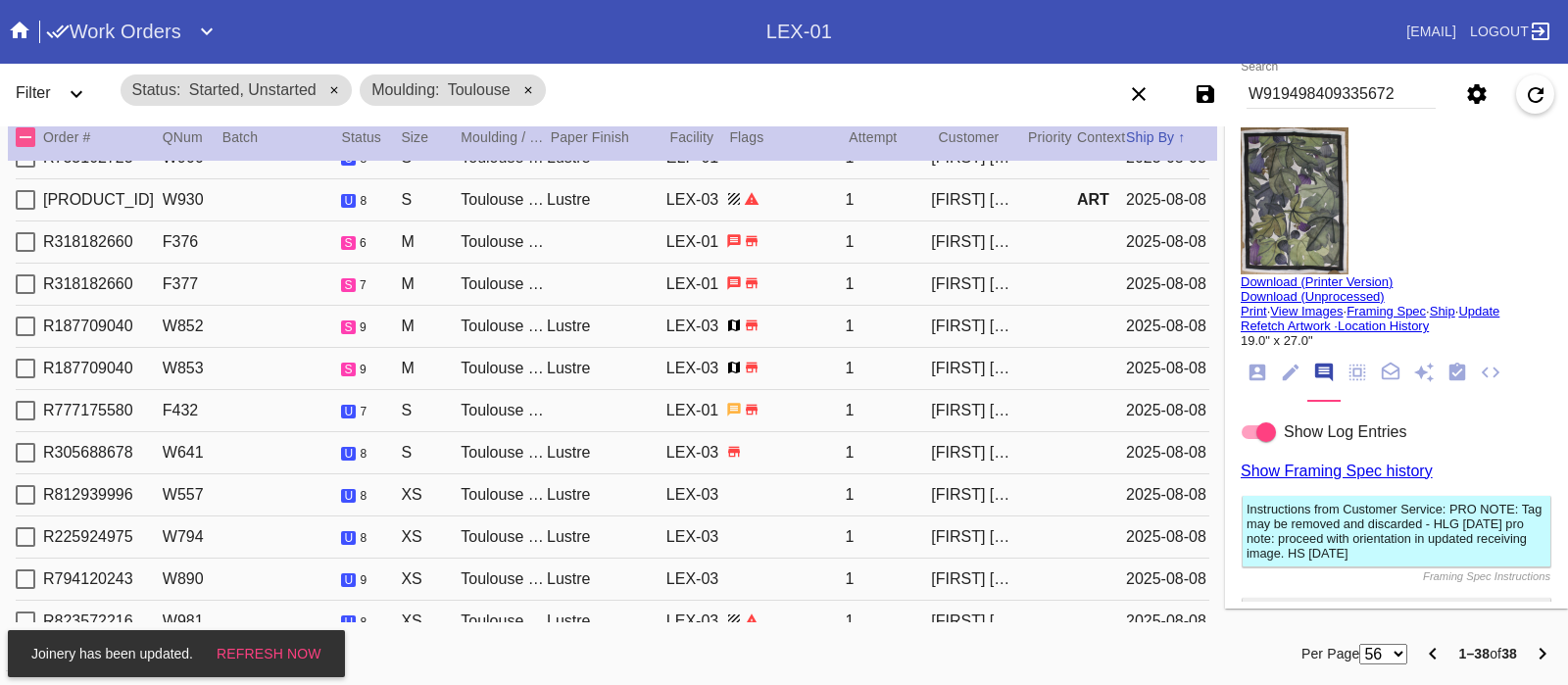 type on "2.5" 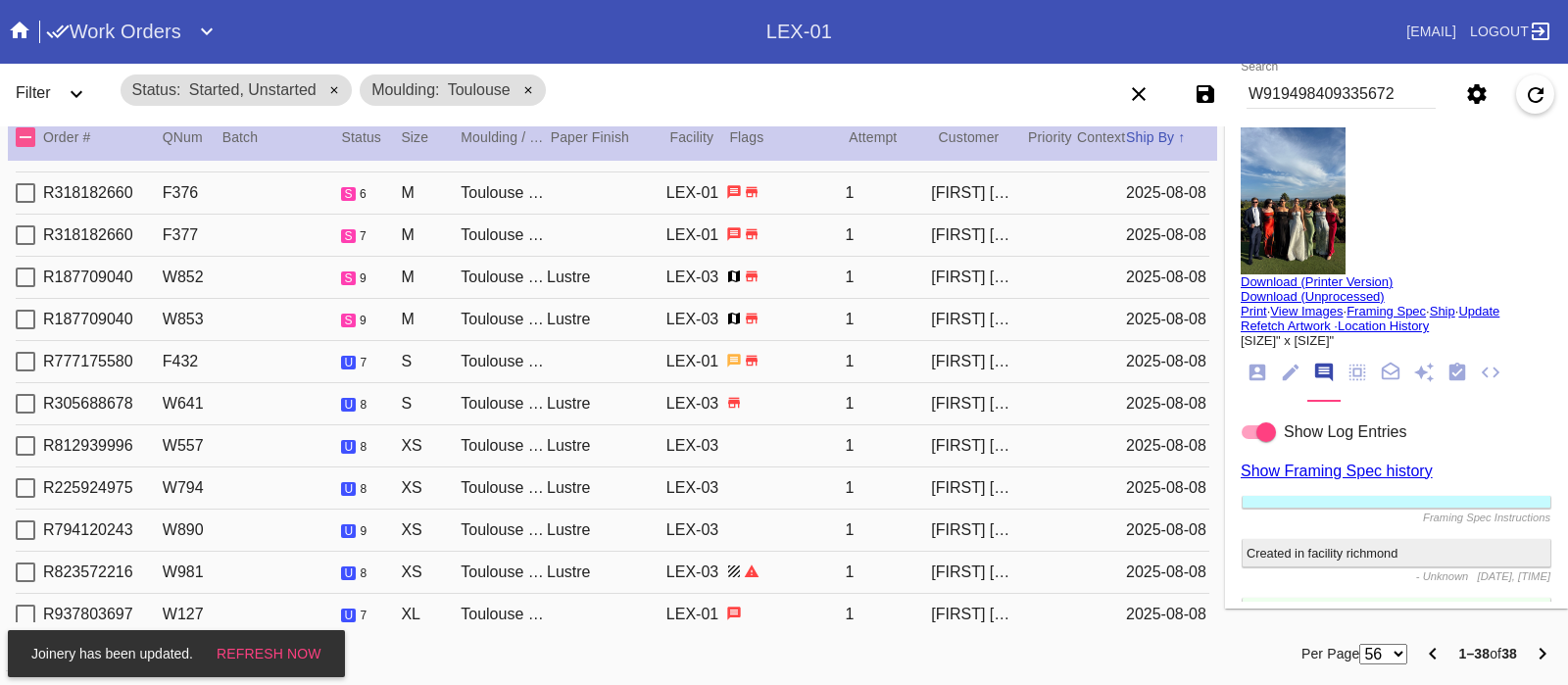 type on "9.75" 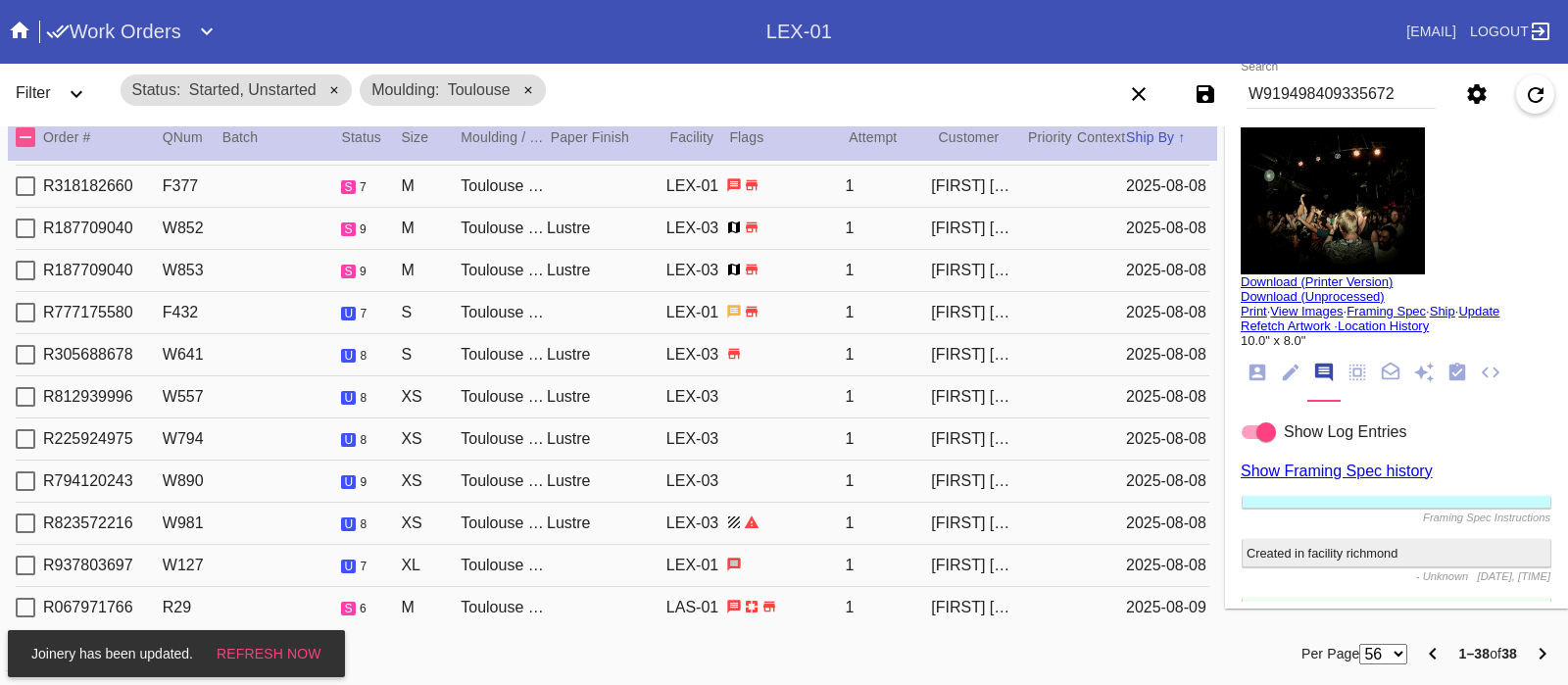 type on "3.0" 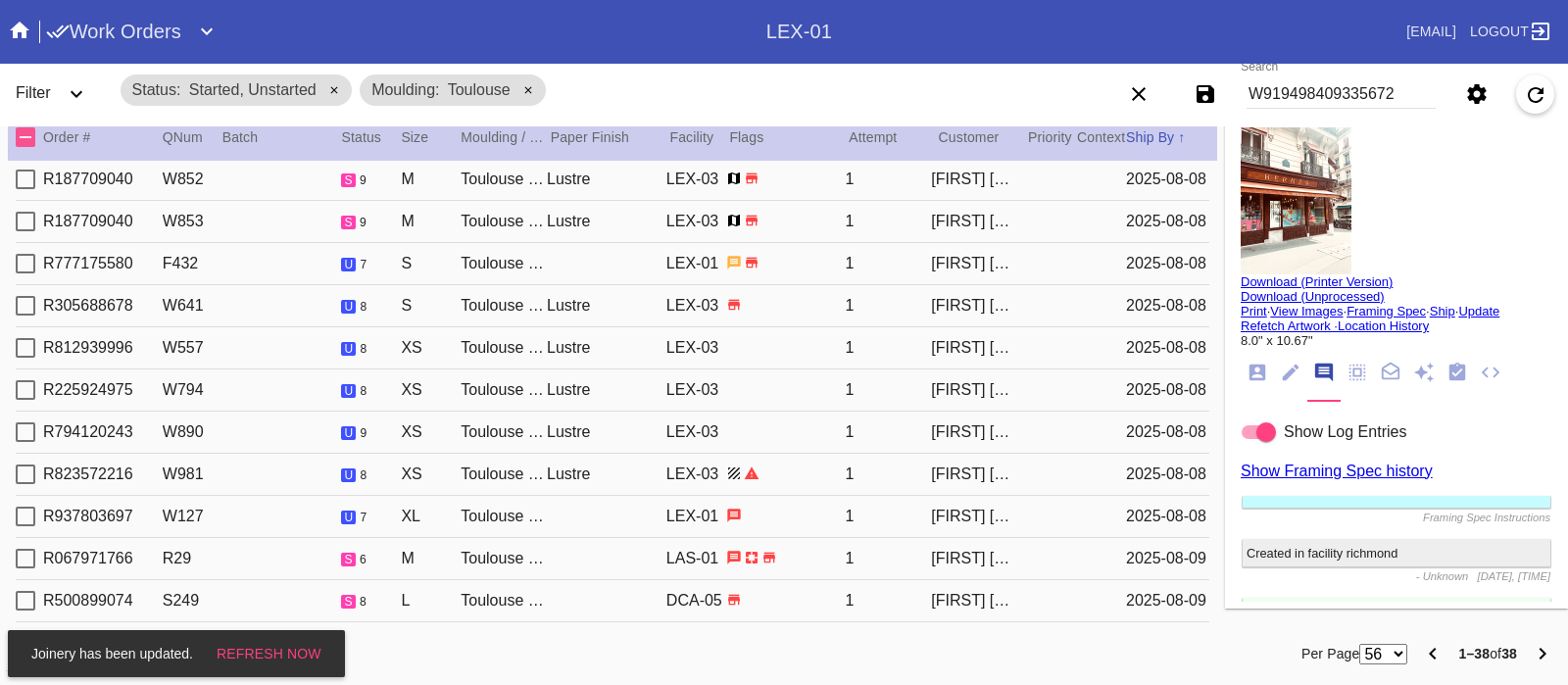type on "1.25" 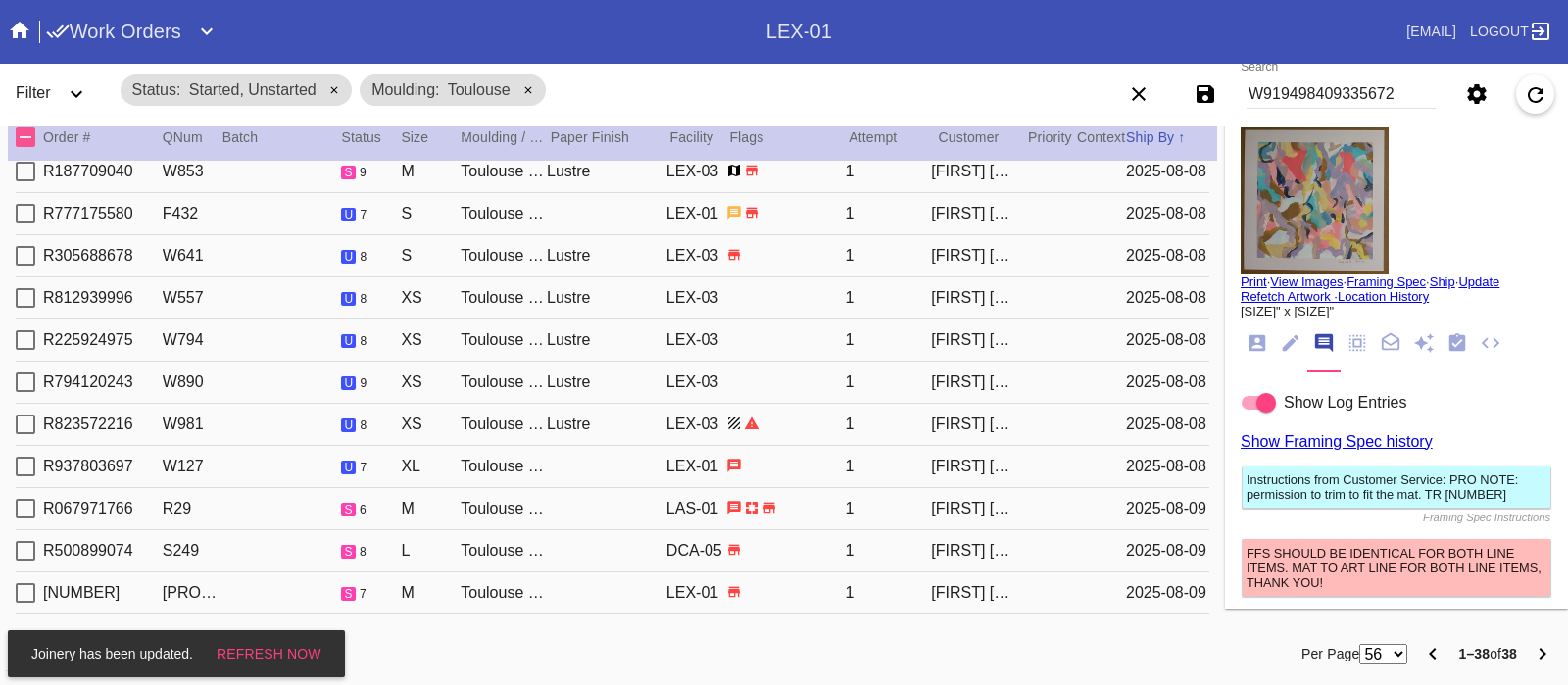 type on "8/2/2025" 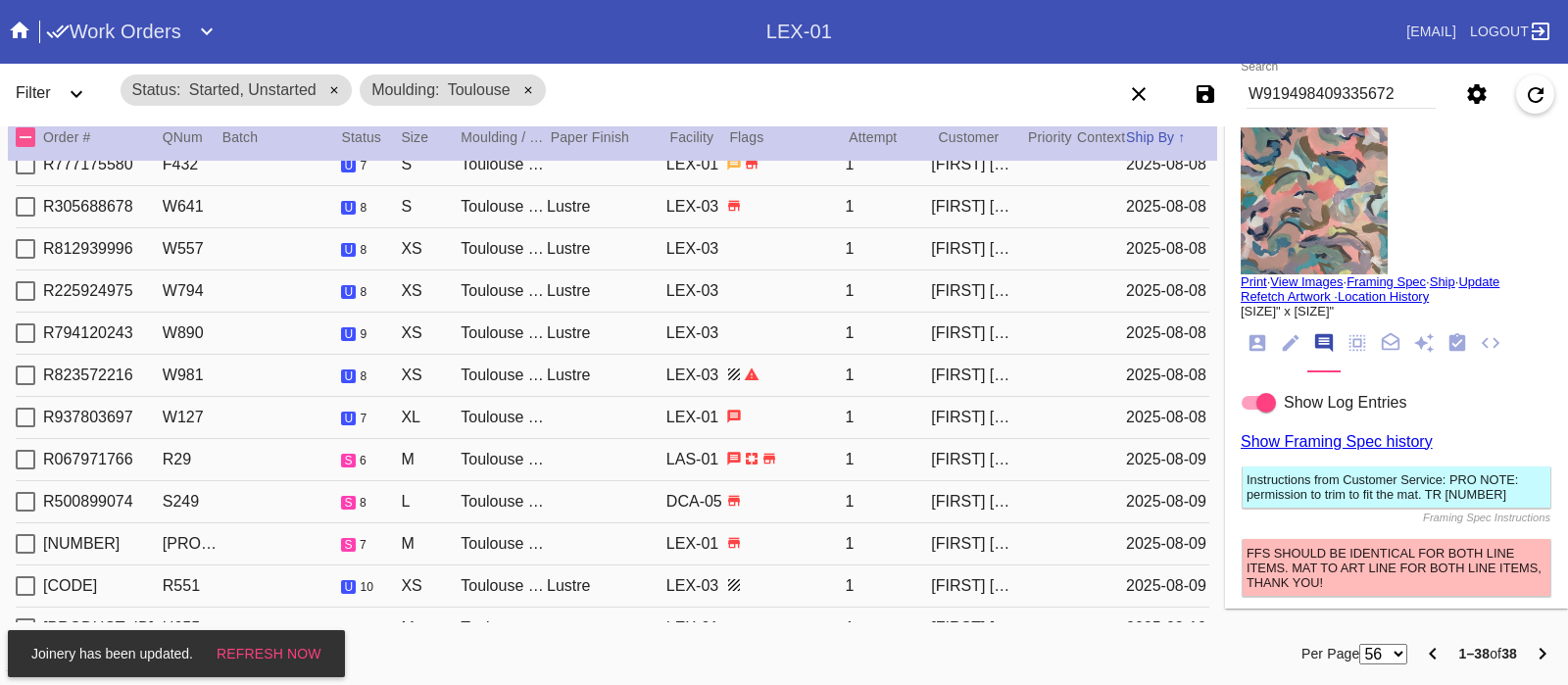 type on "3.0" 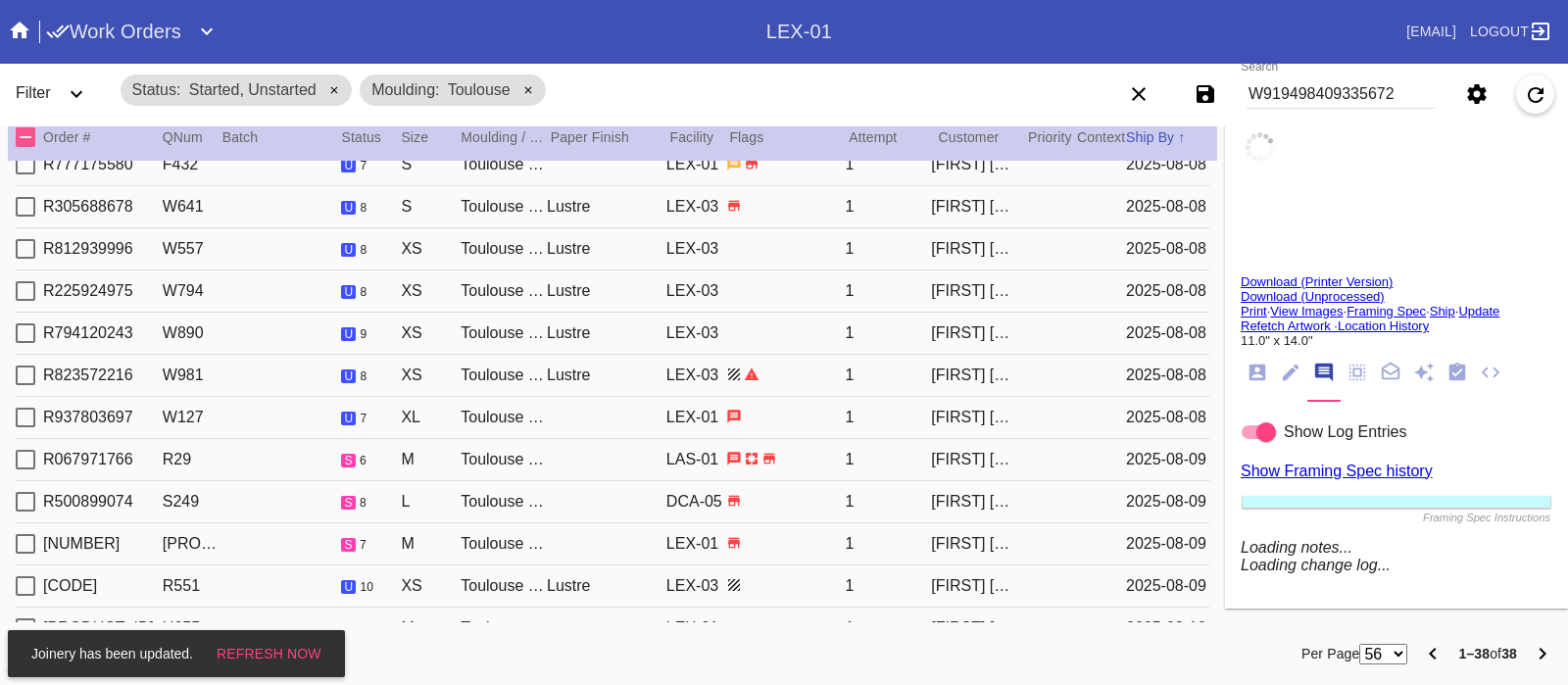 type on "[PERSON] at [LOCATION]
[CITY], [YEAR]" 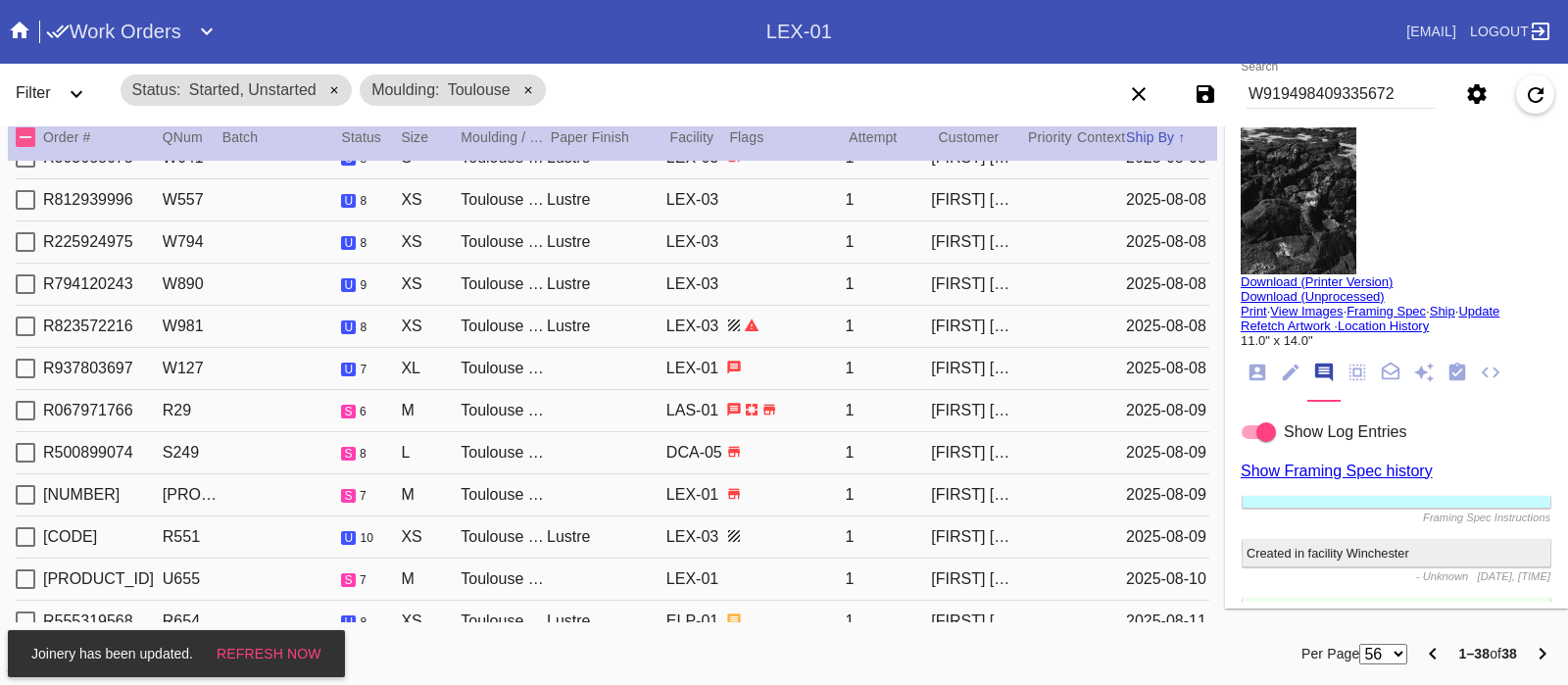 type on "13.75" 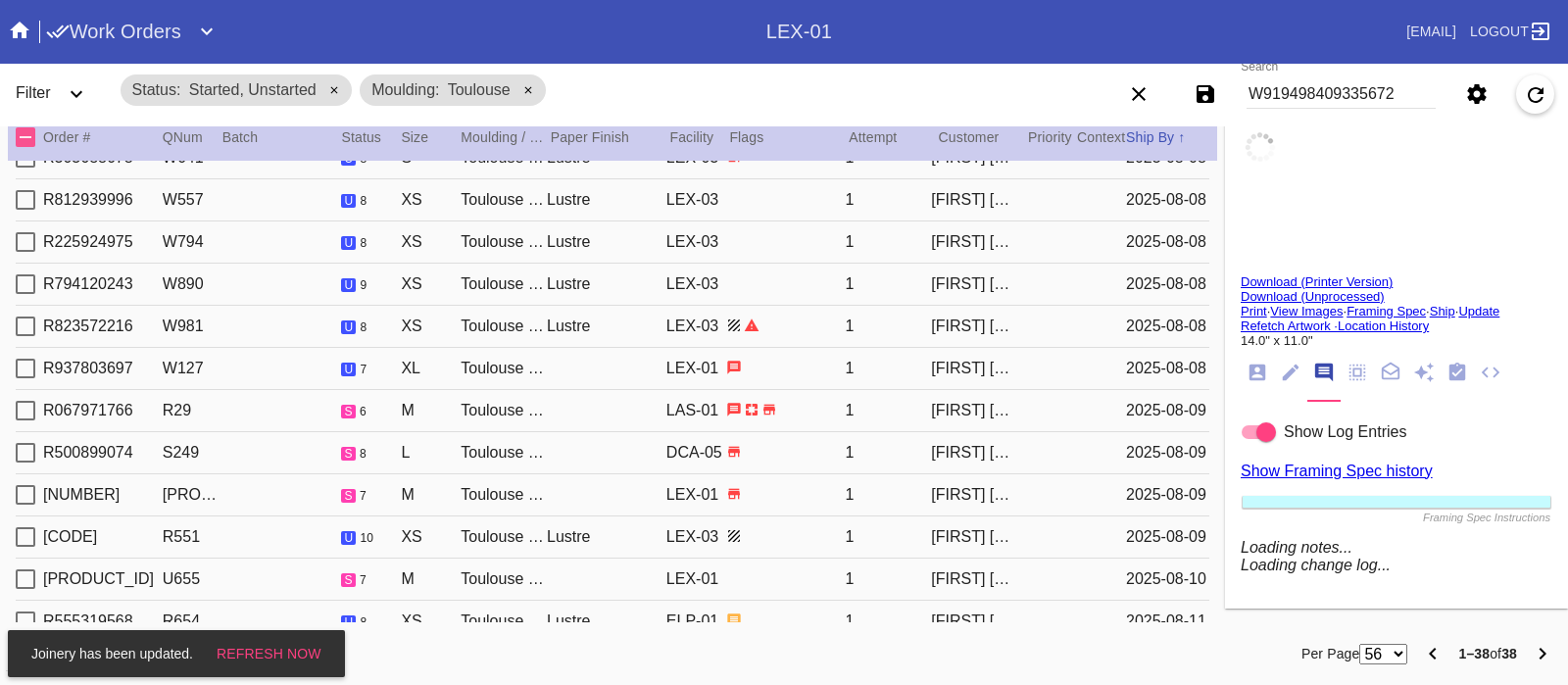 type on "[CITY], [DATE]" 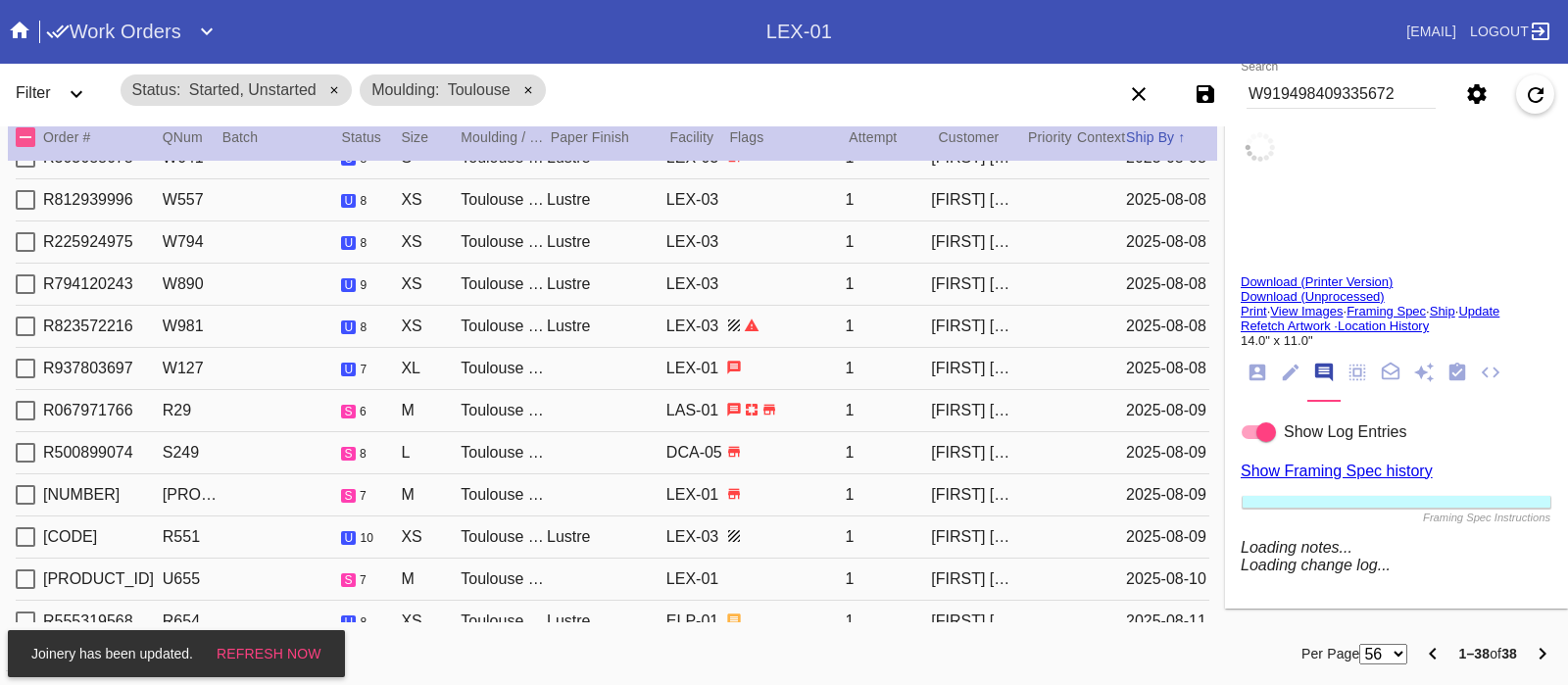 scroll, scrollTop: 1159, scrollLeft: 0, axis: vertical 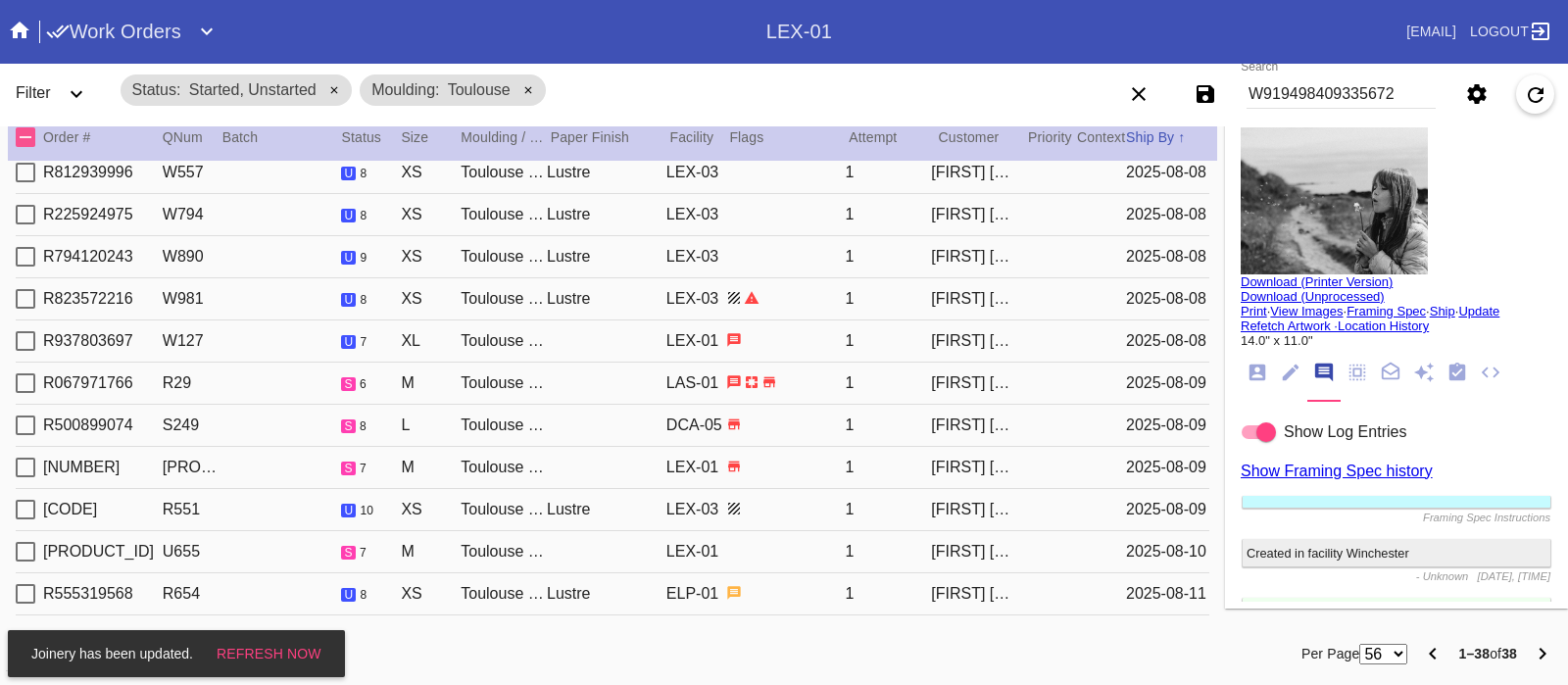 type on "pro note: updated to pale green silk" 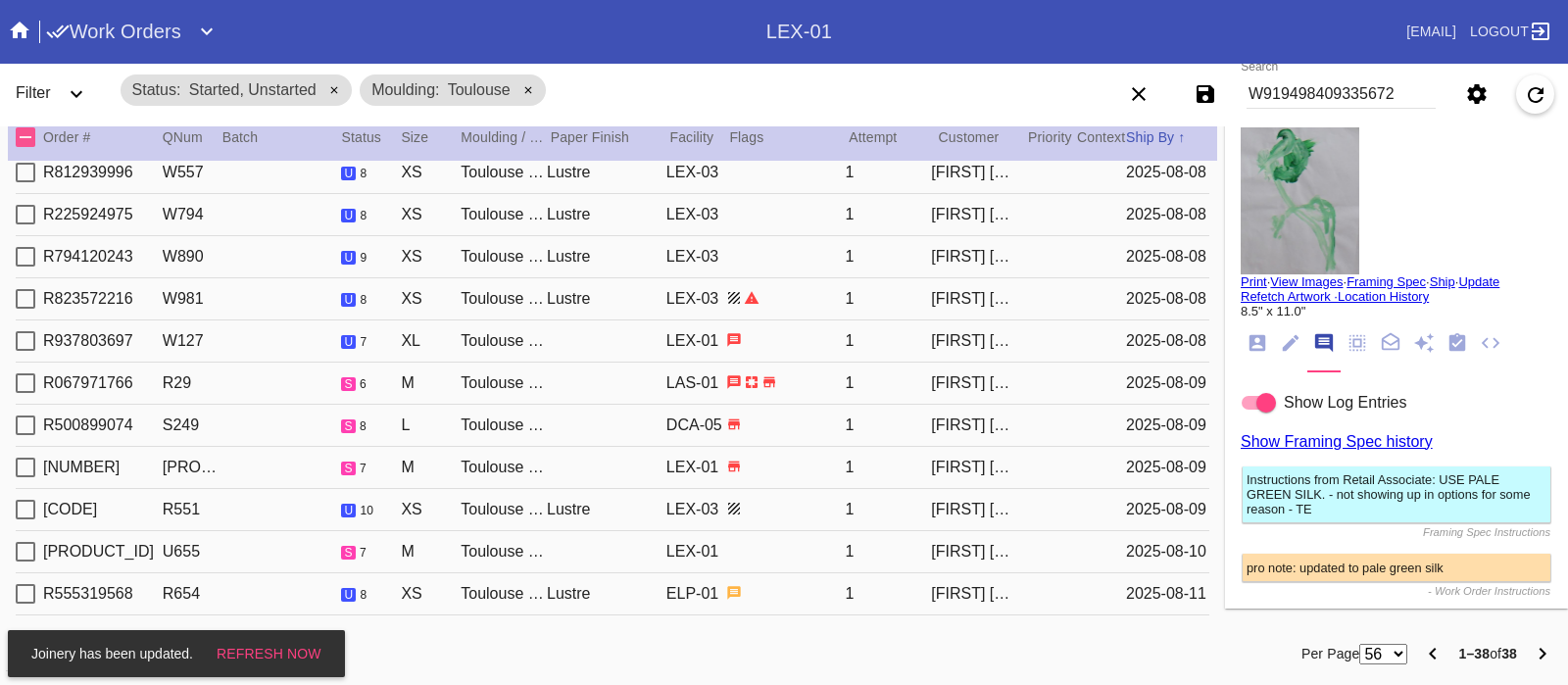type 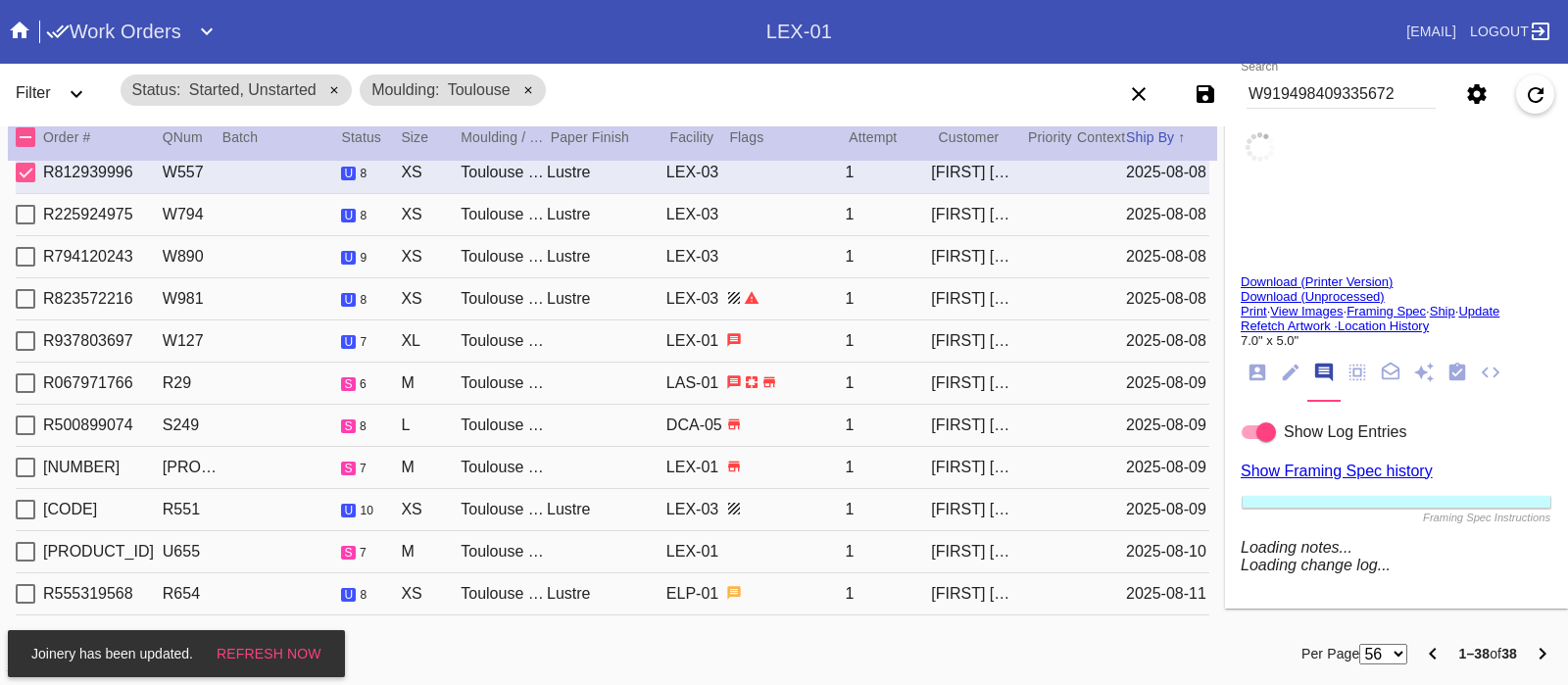 type on "1.5" 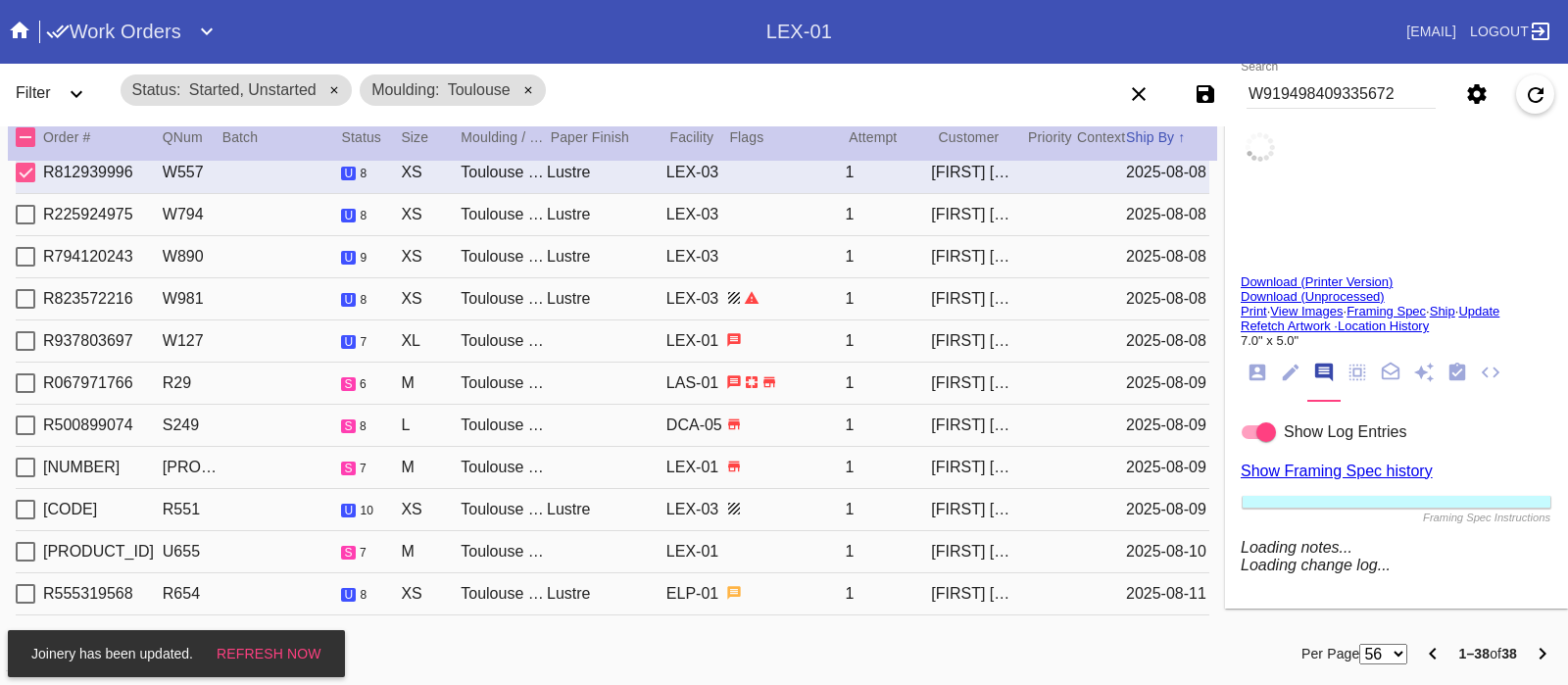 type on "1.5" 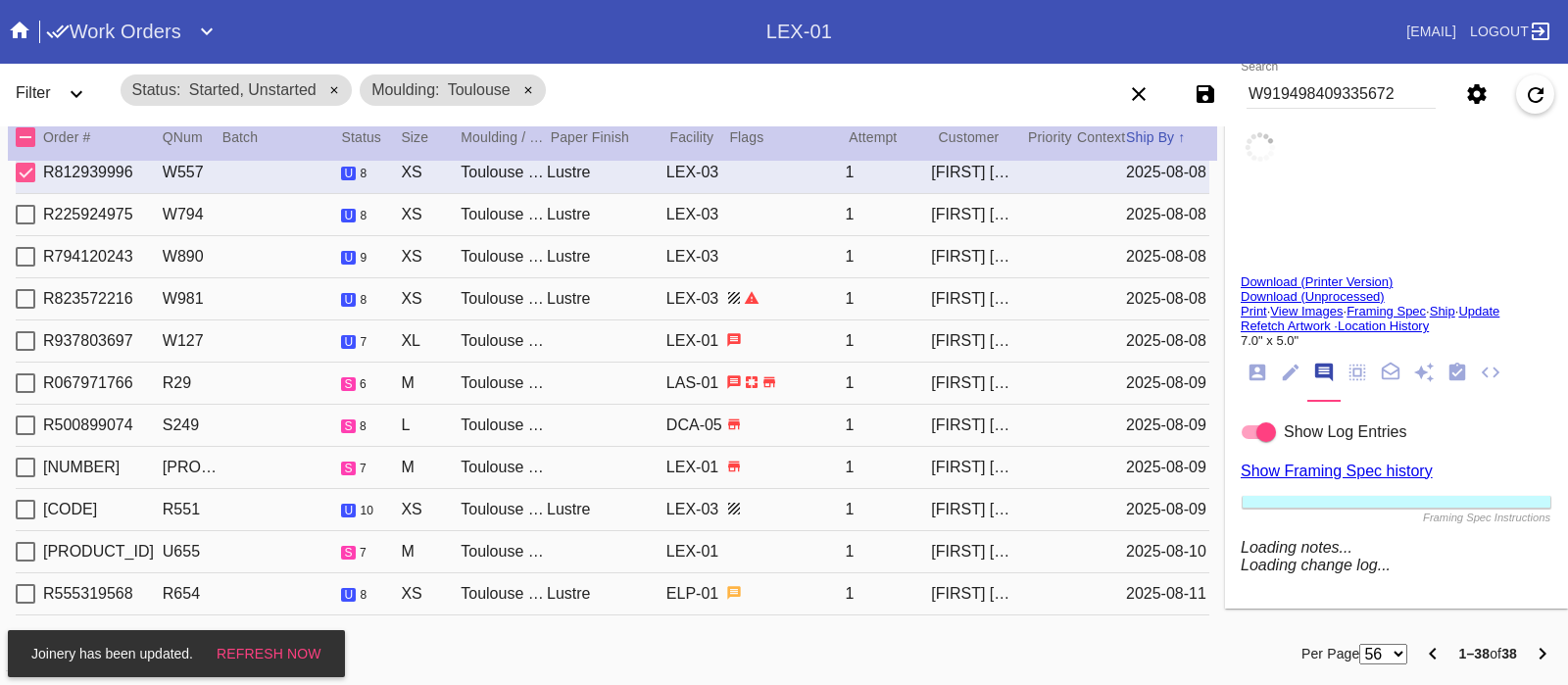 type on "1.5" 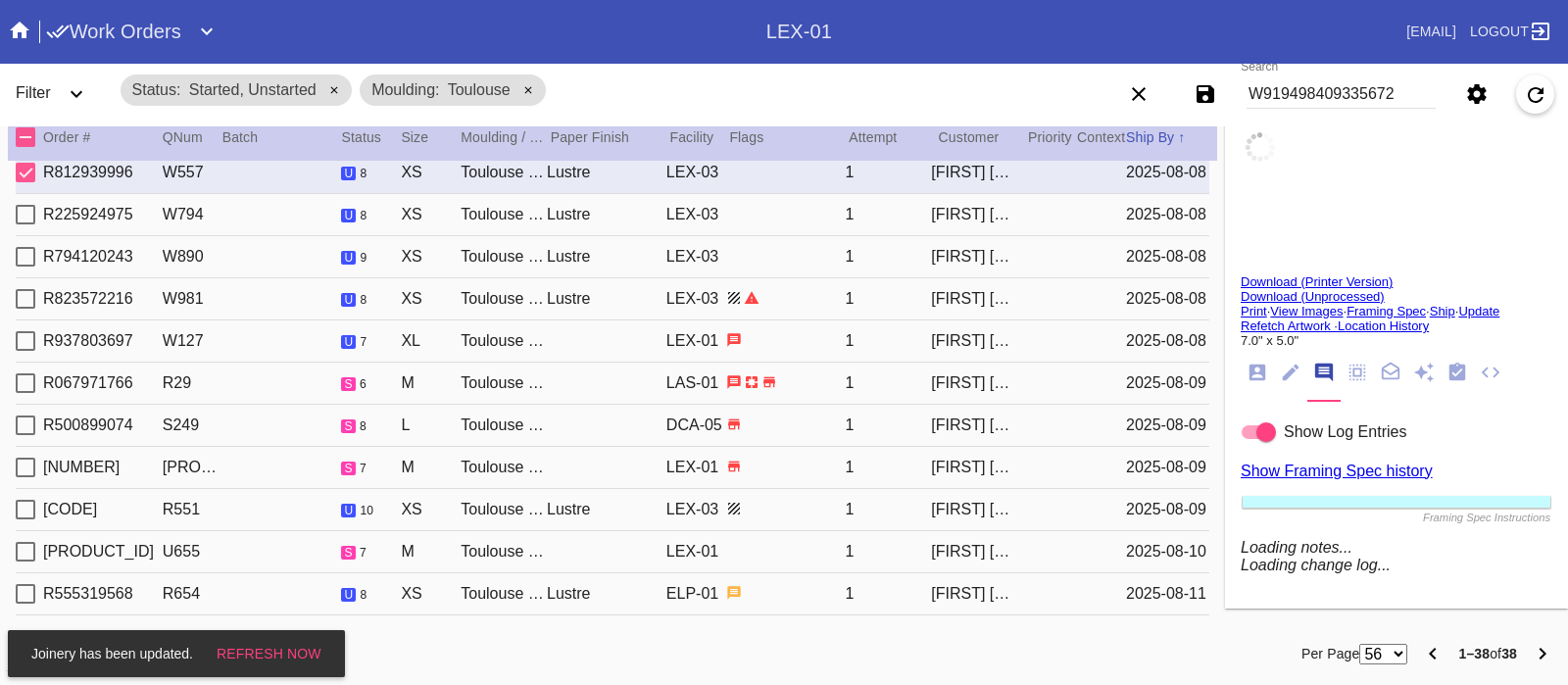 type on "1.5" 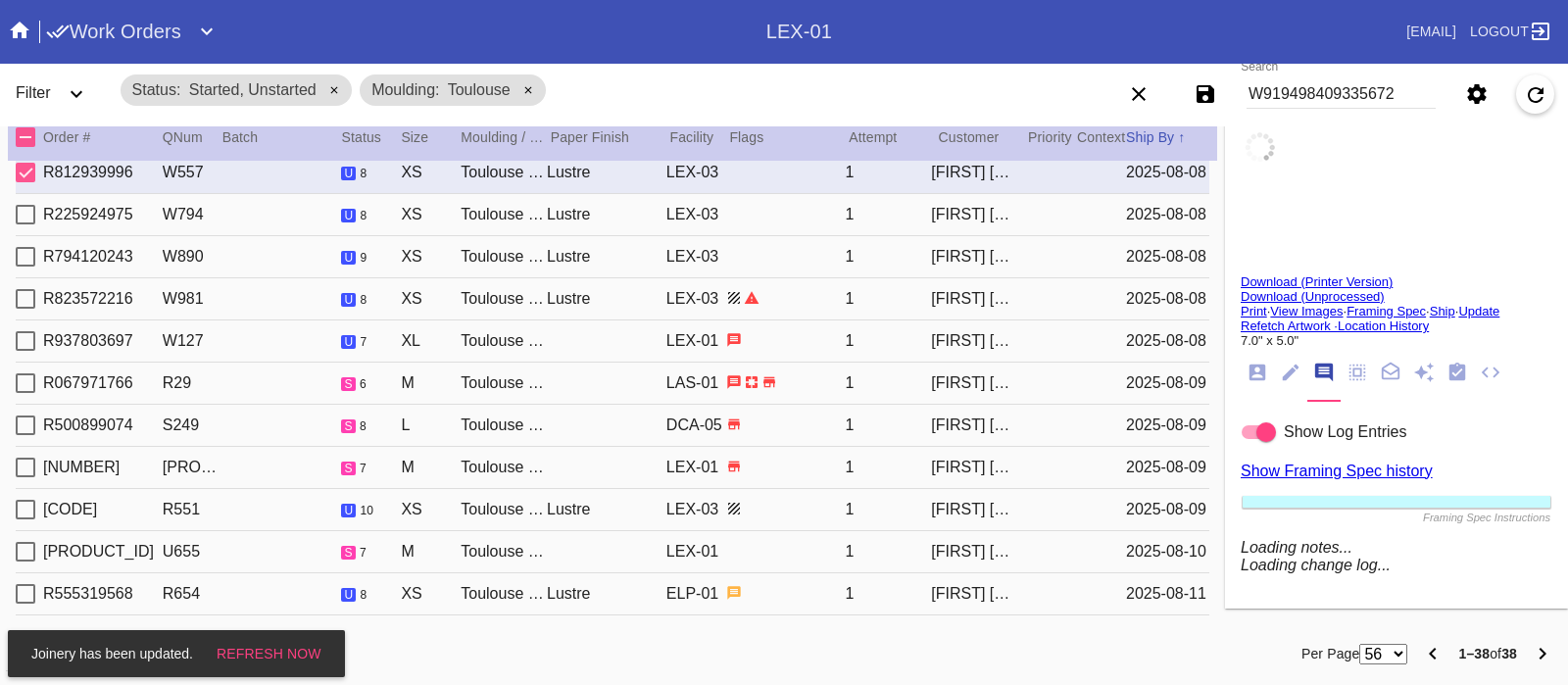type on "6.75" 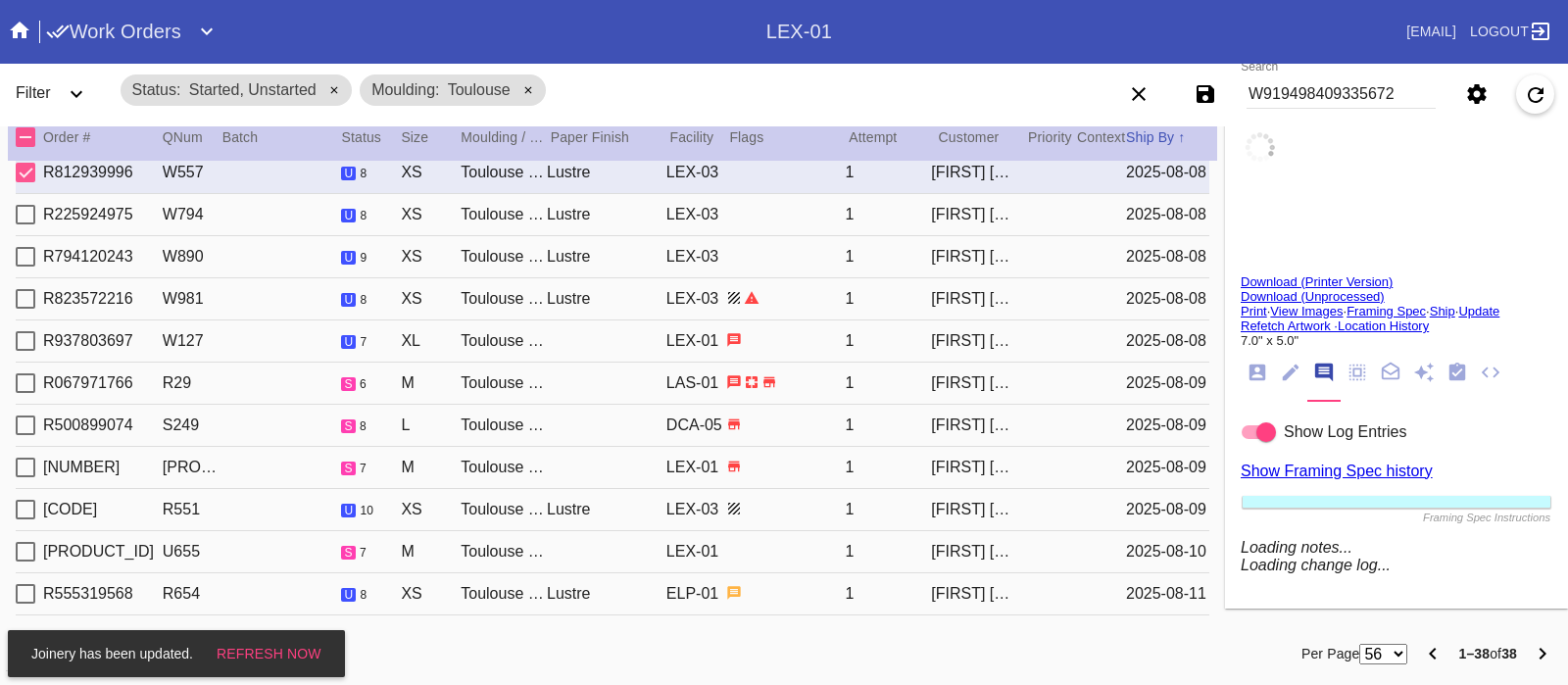 type on "4.75" 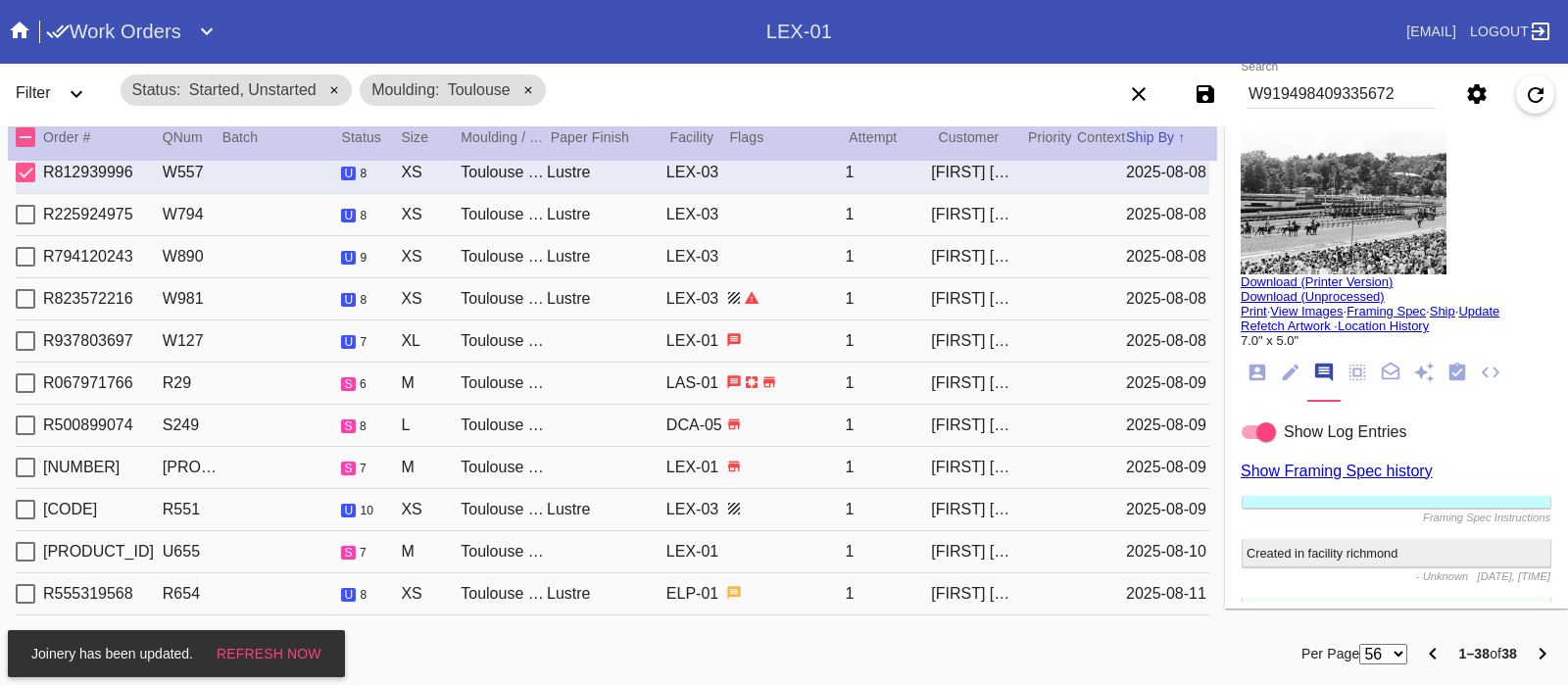 type on "2.0625" 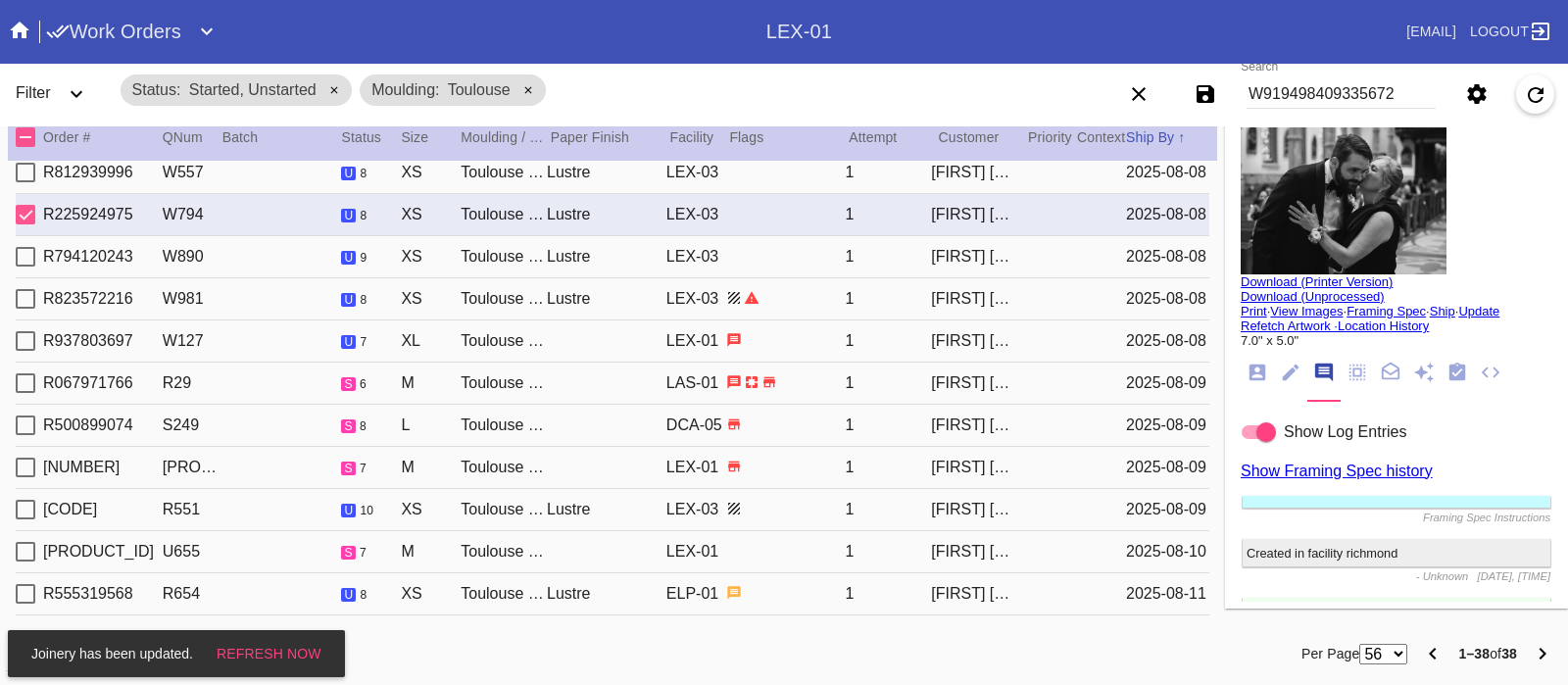 type on "2.0" 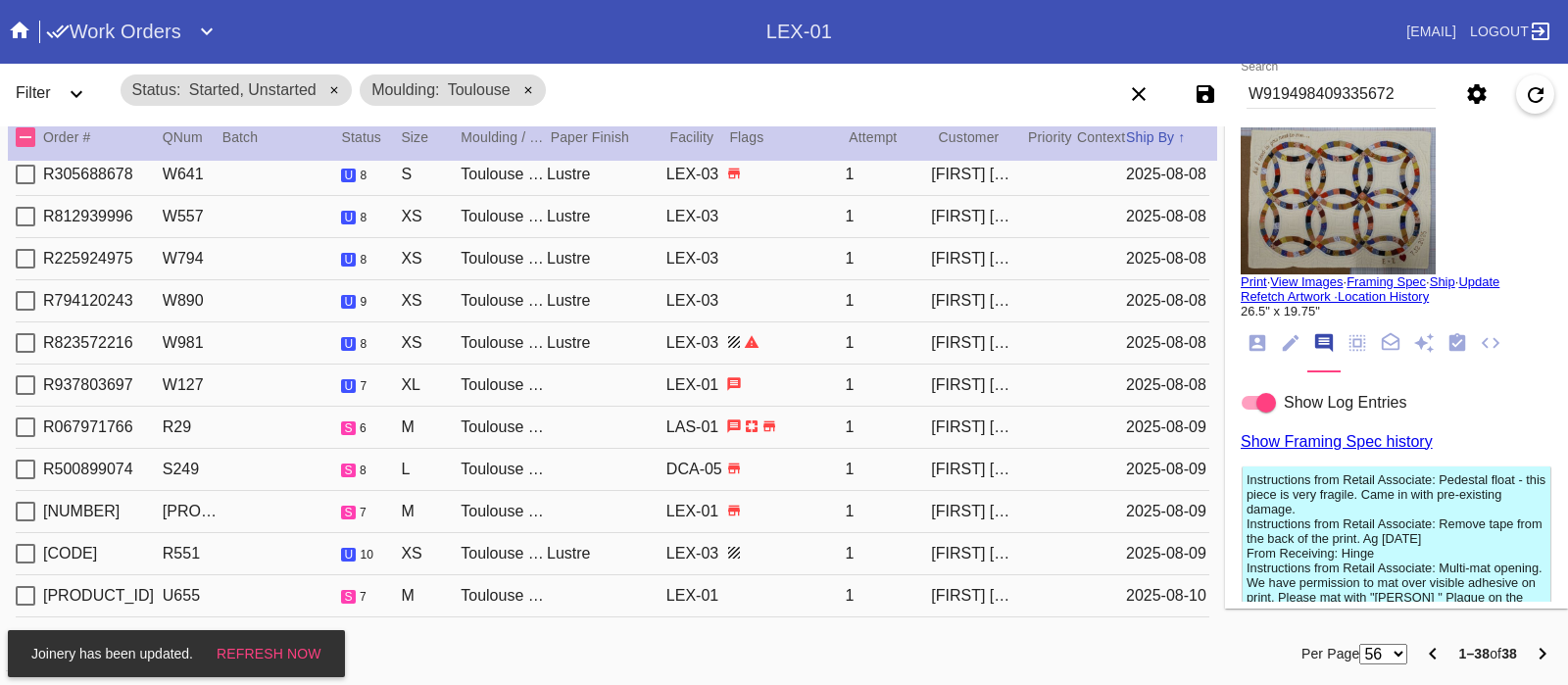 scroll, scrollTop: 0, scrollLeft: 0, axis: both 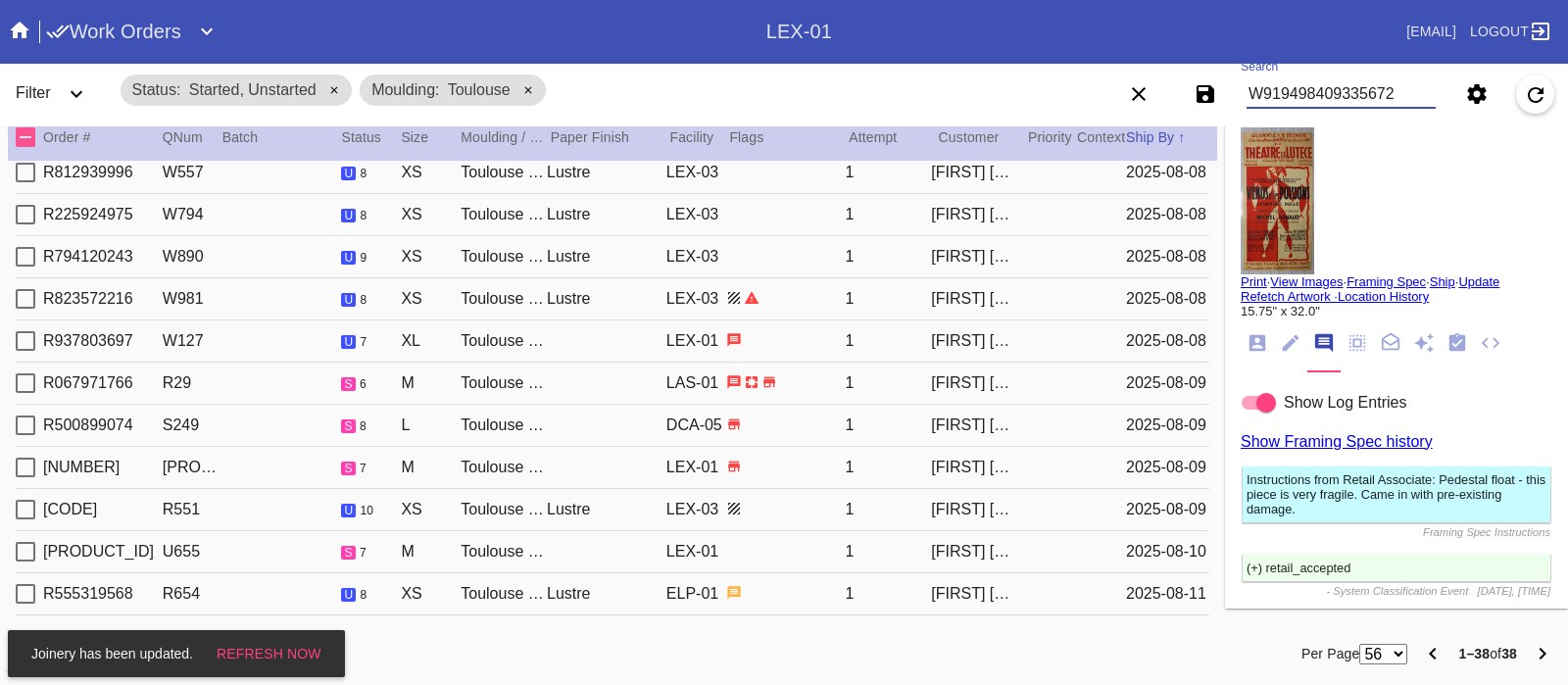 click on "W919498409335672" at bounding box center [1341, 94] 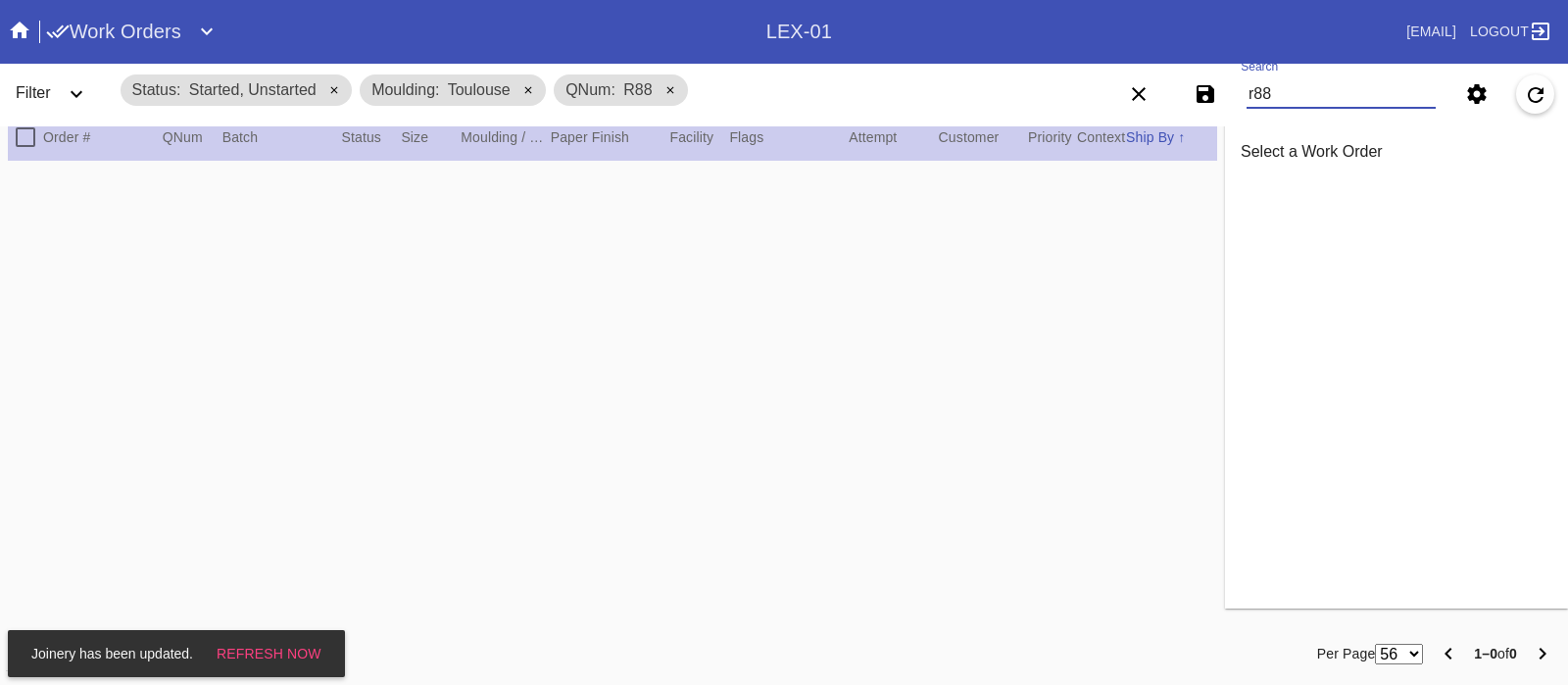 scroll, scrollTop: 0, scrollLeft: 0, axis: both 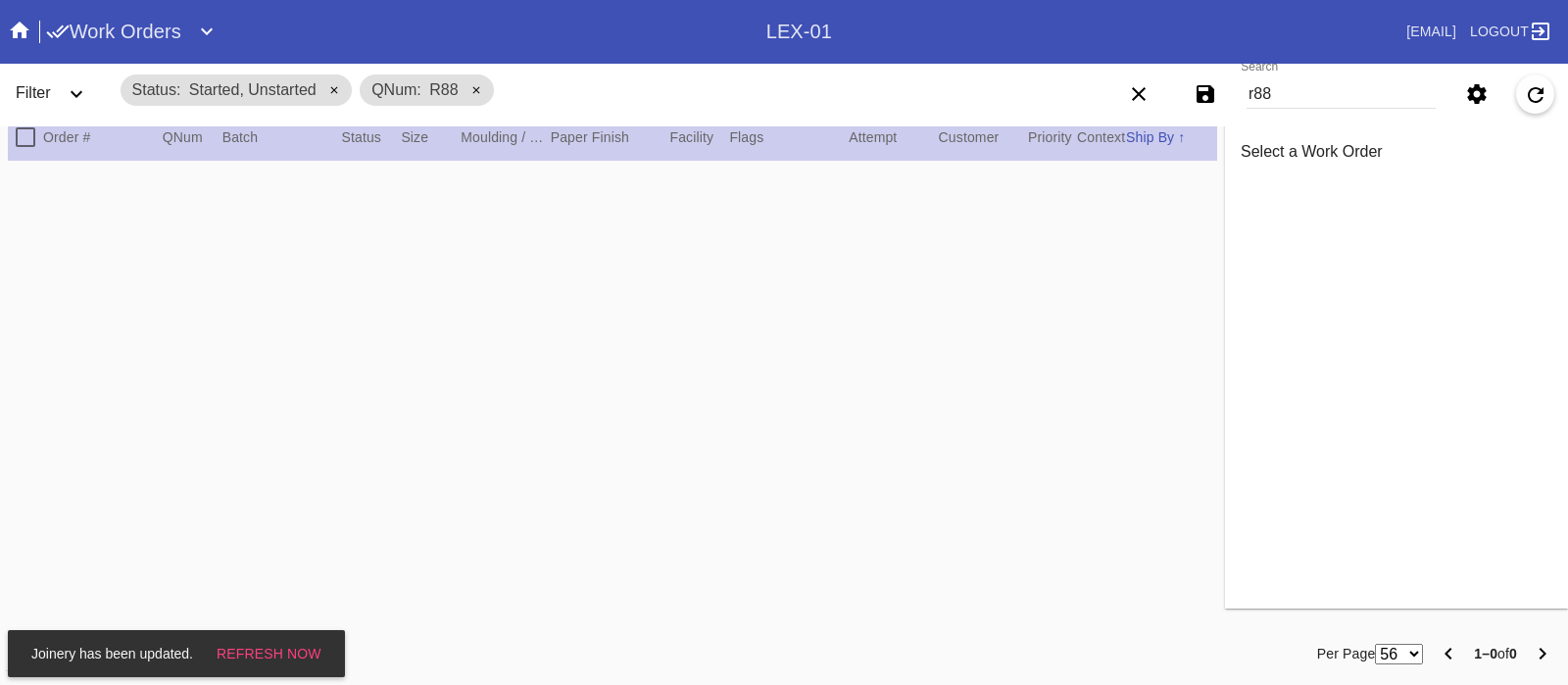 click on "Status
Started, Unstarted" at bounding box center (236, 90) 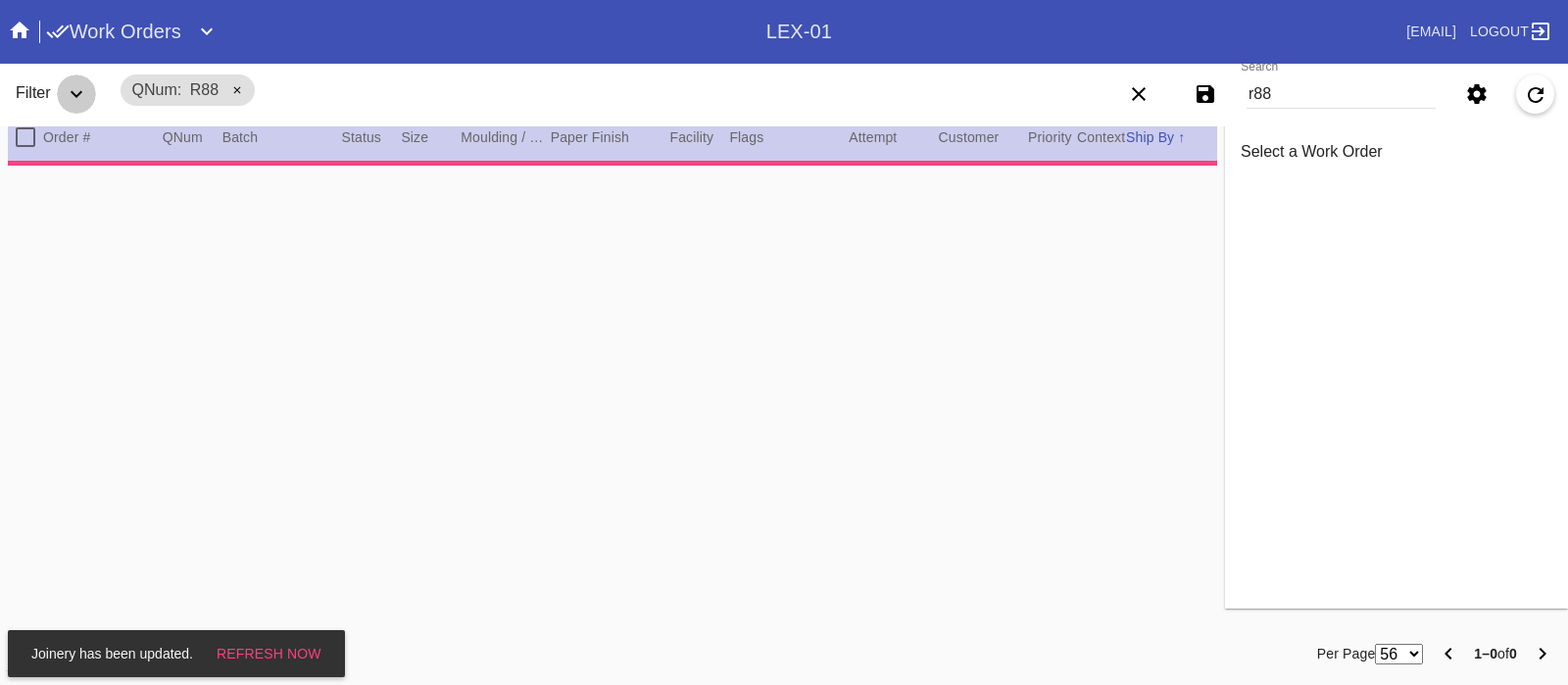 click 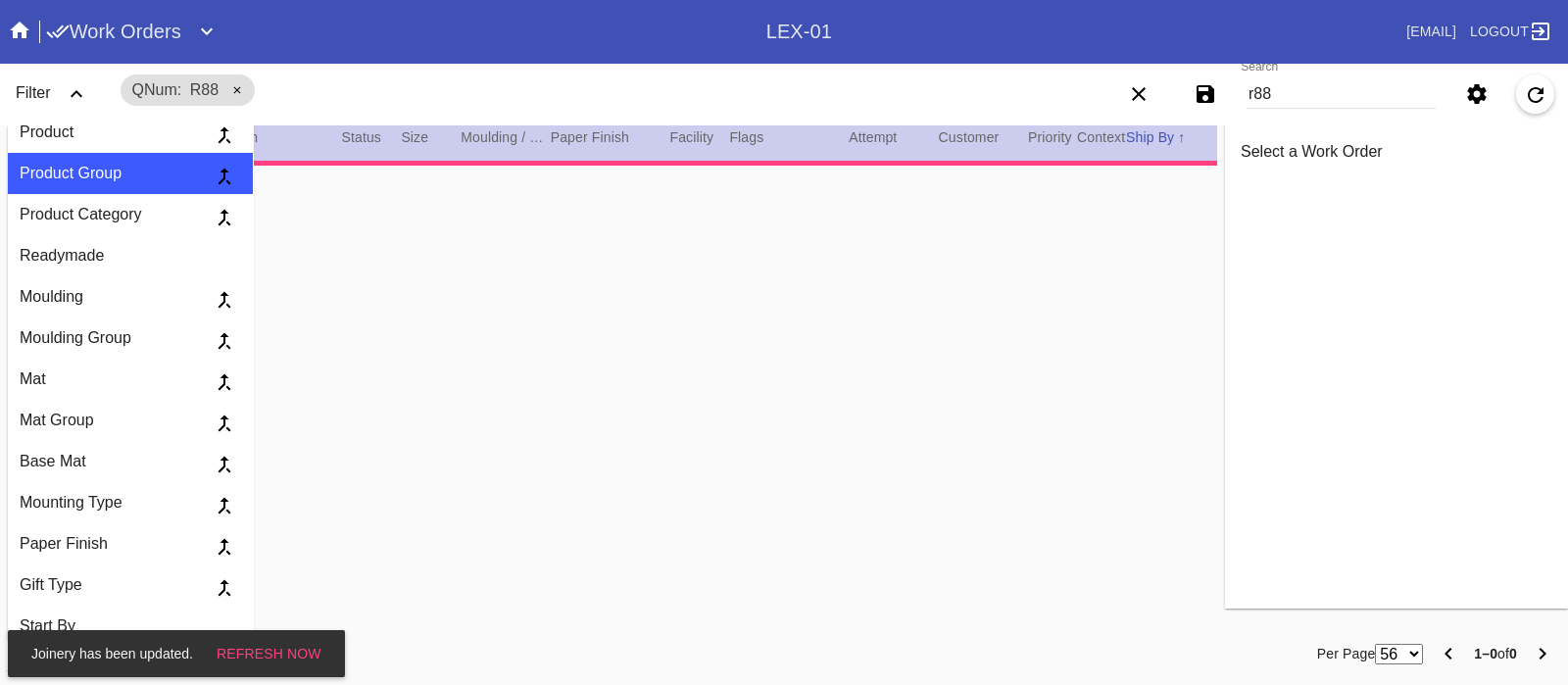 scroll, scrollTop: 0, scrollLeft: 0, axis: both 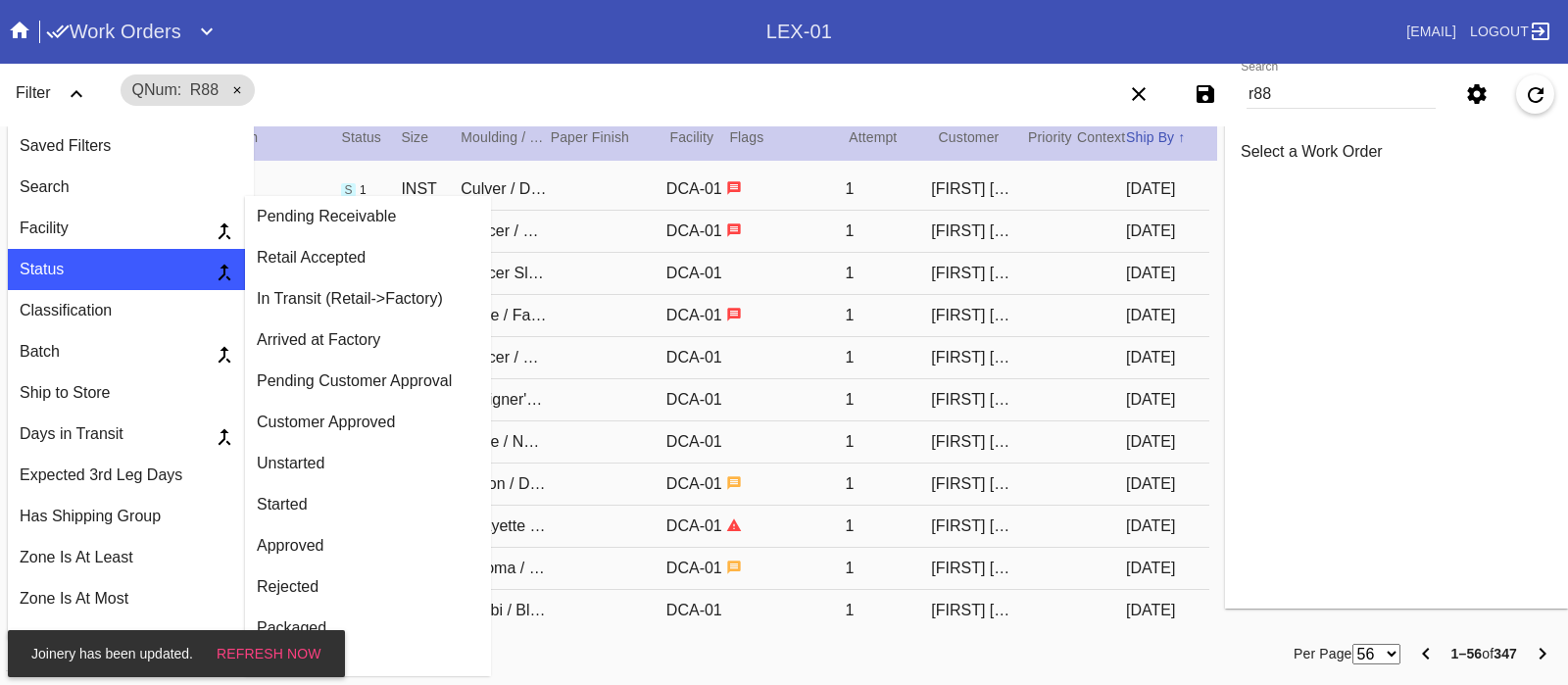 click on "Started" at bounding box center (368, 505) 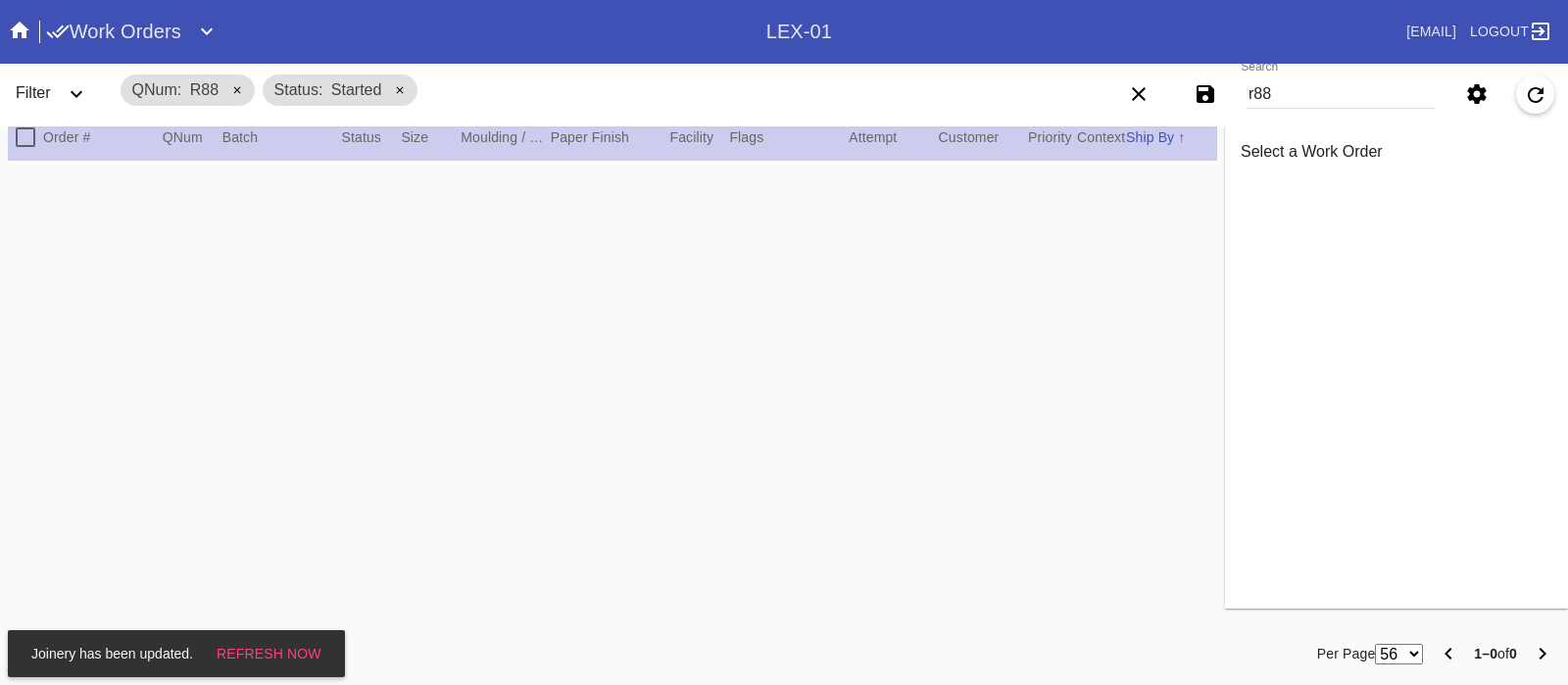 click on "Started" at bounding box center (357, 89) 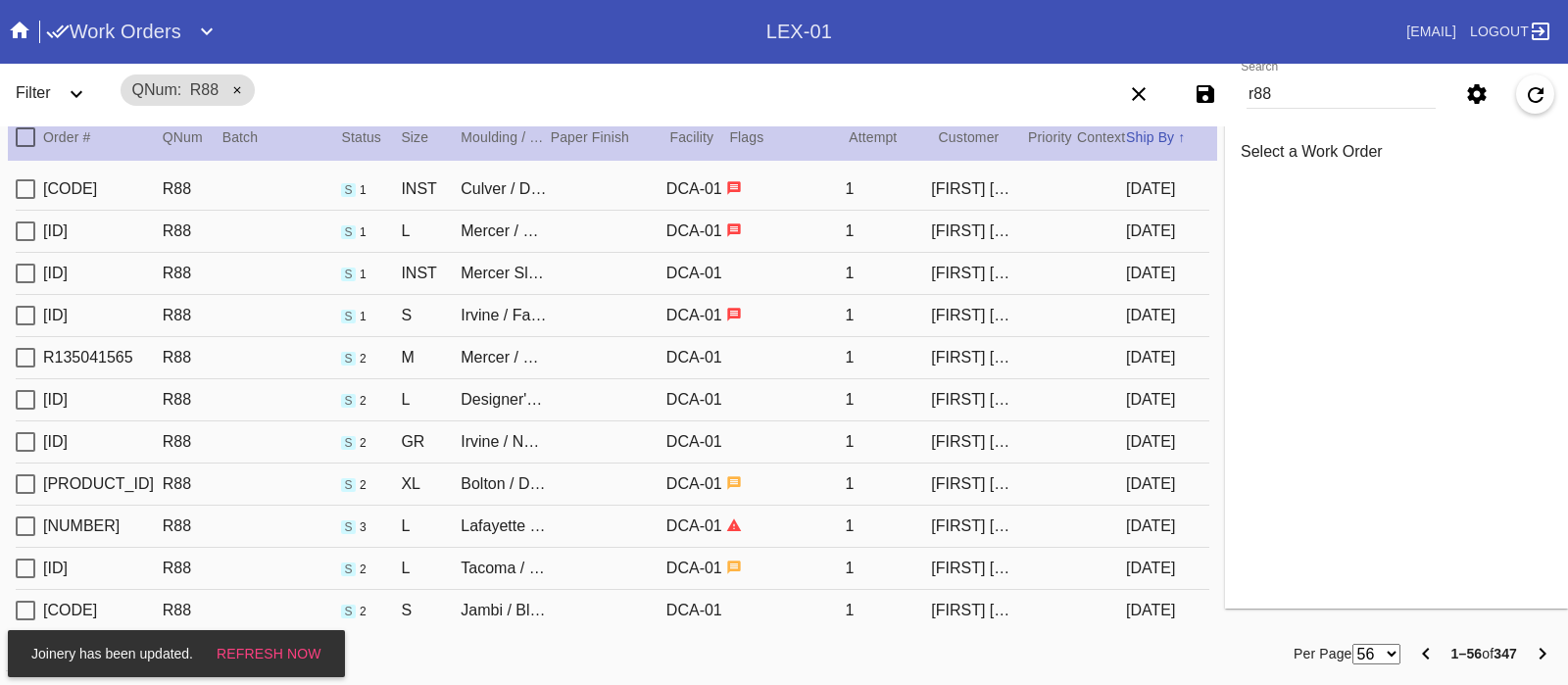 click on "Filter" at bounding box center (59, 94) 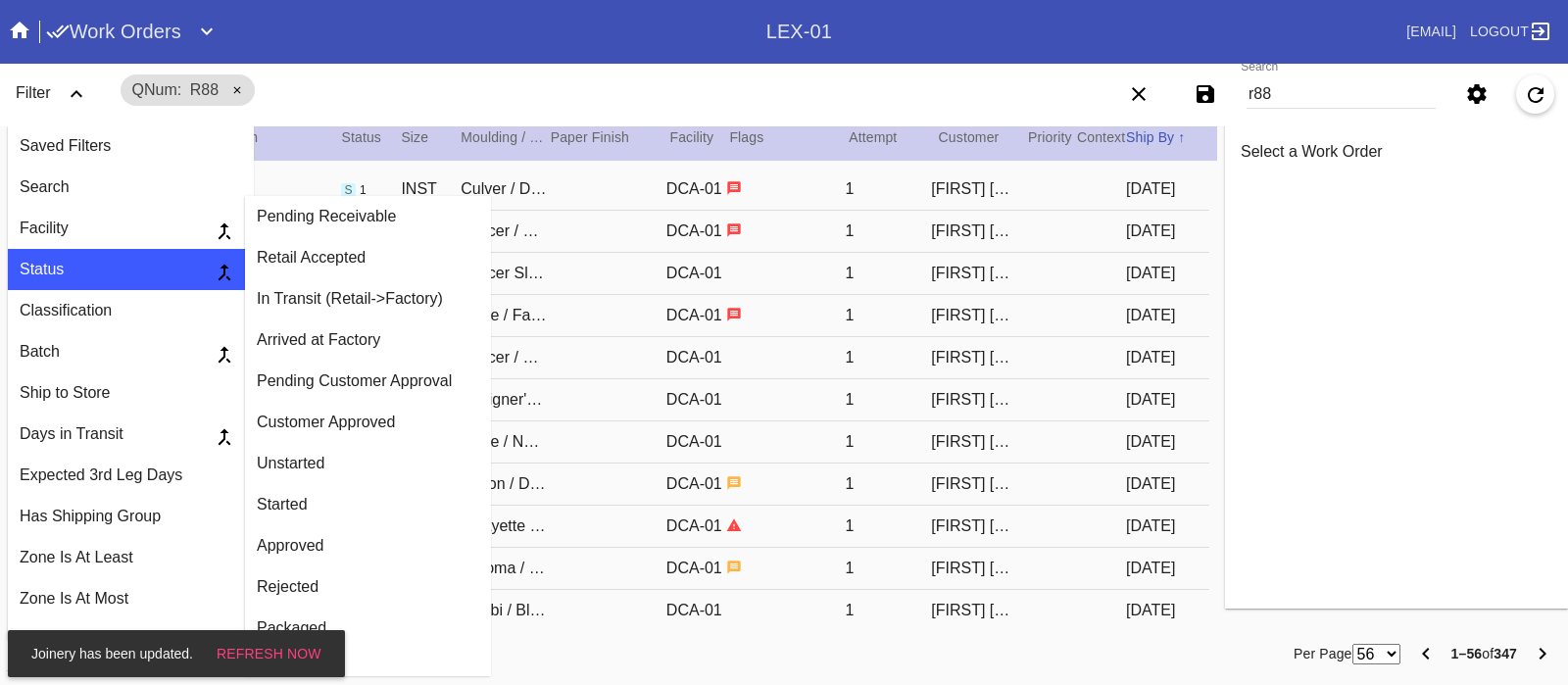 click on "Approved" at bounding box center (368, 546) 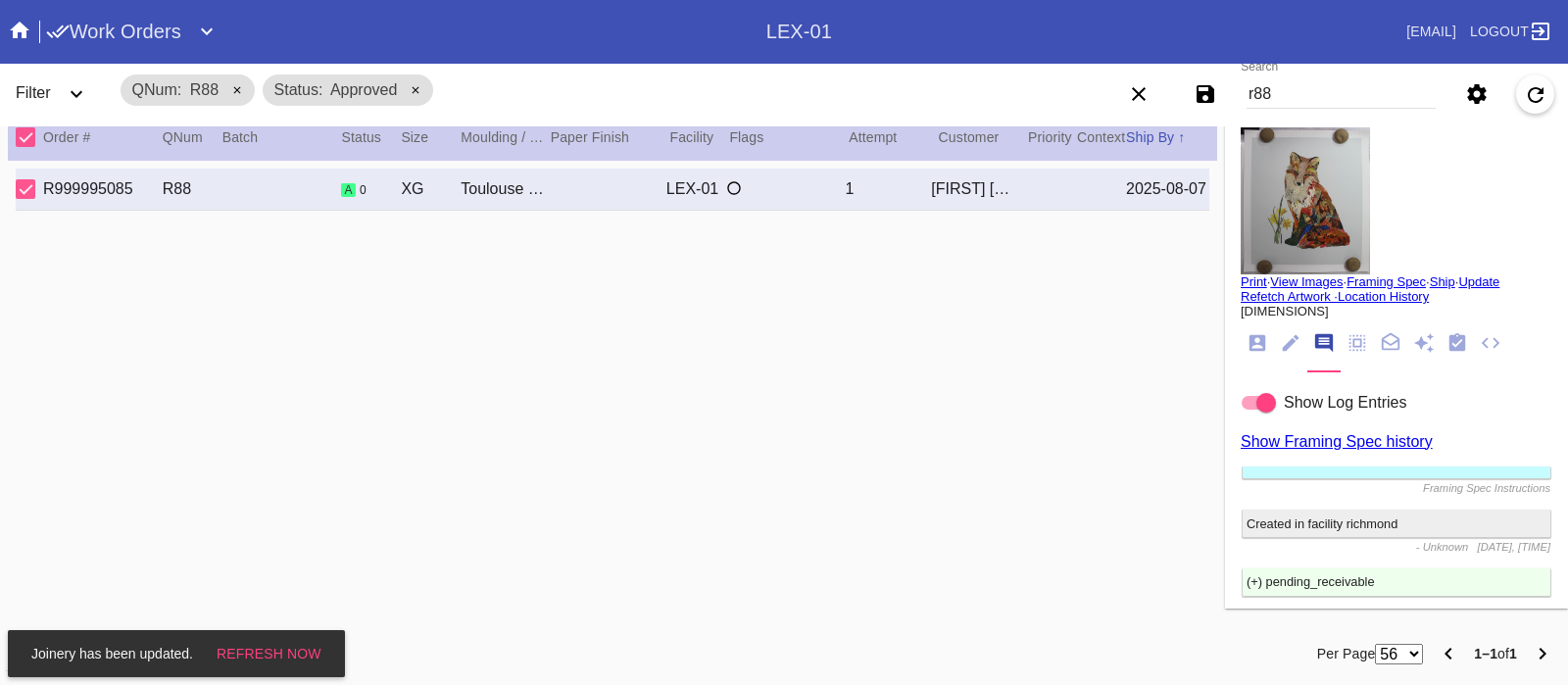 click on "Print" at bounding box center (1253, 281) 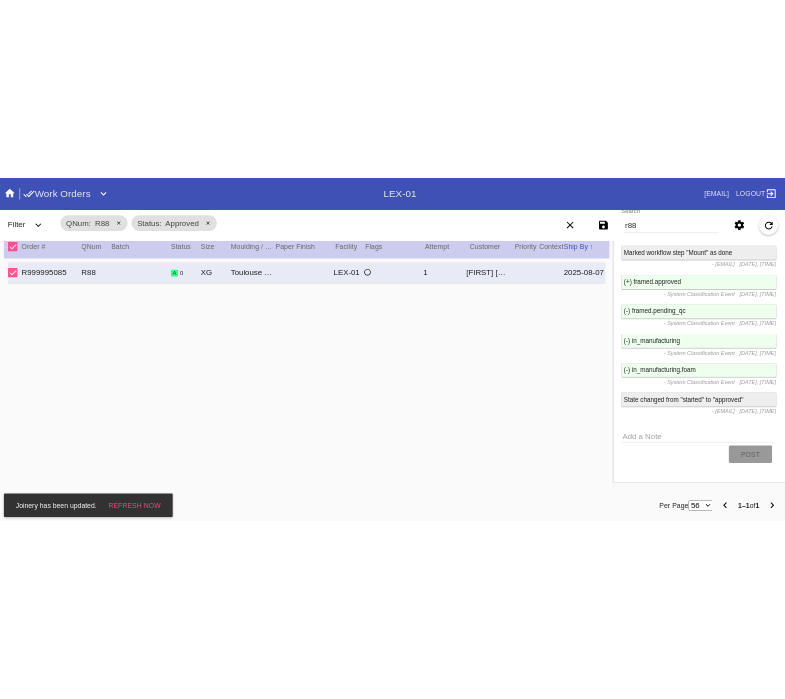 scroll, scrollTop: 5425, scrollLeft: 0, axis: vertical 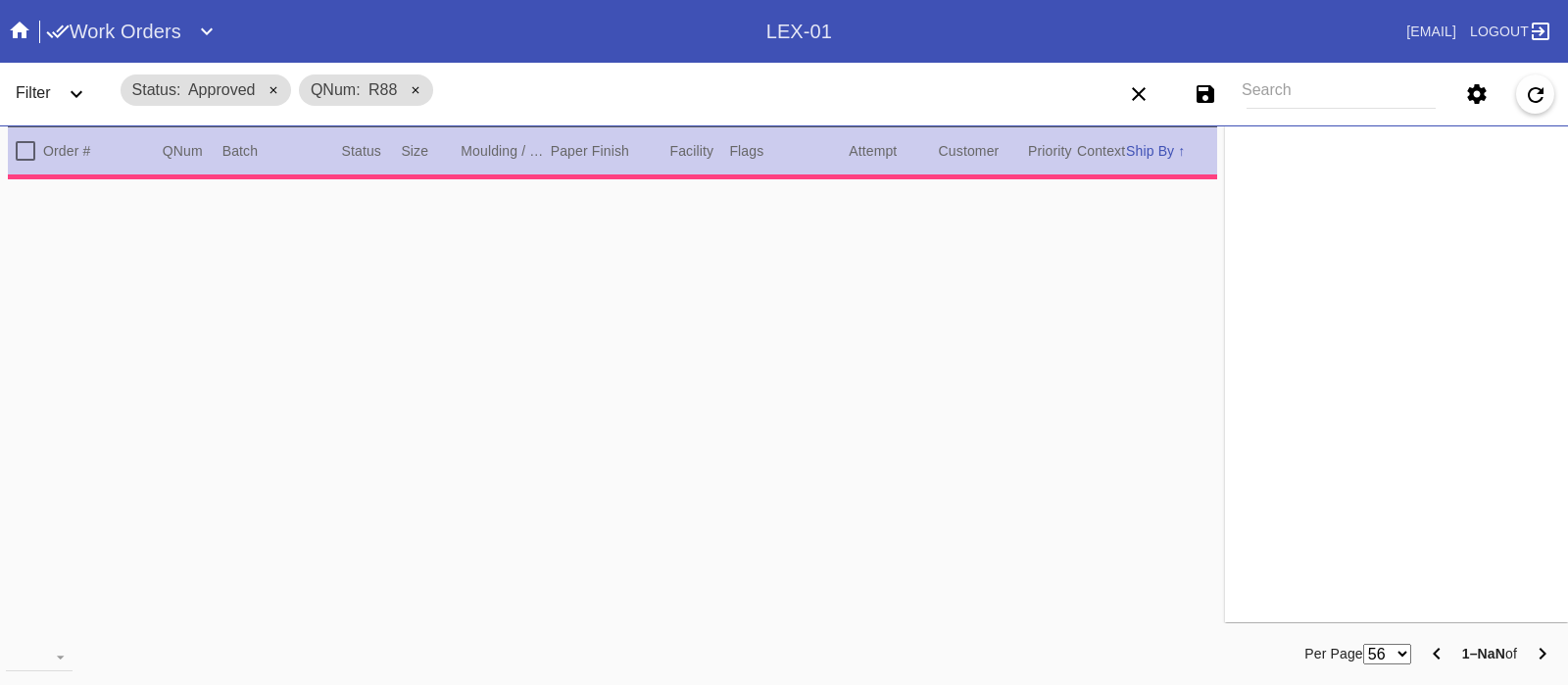 type on "0.0" 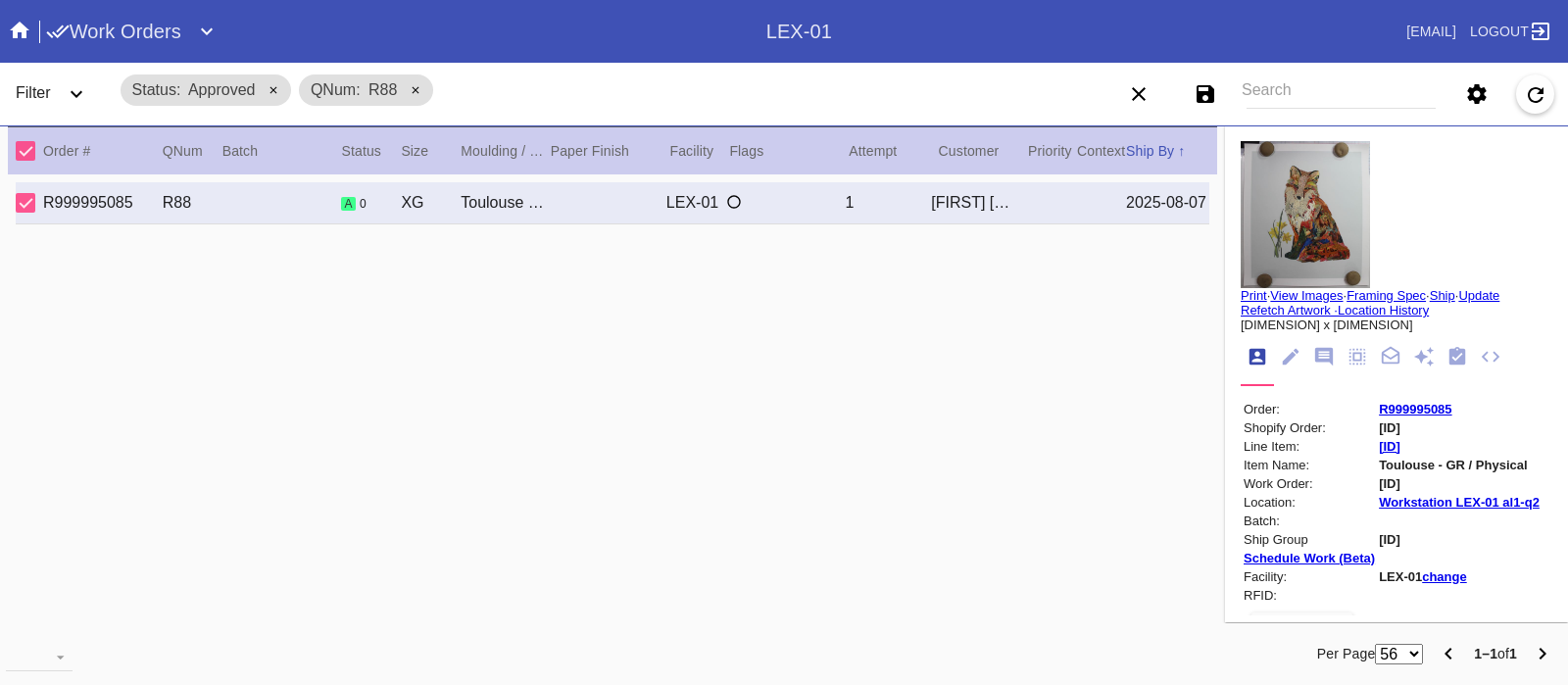 click on "Print" at bounding box center (1253, 295) 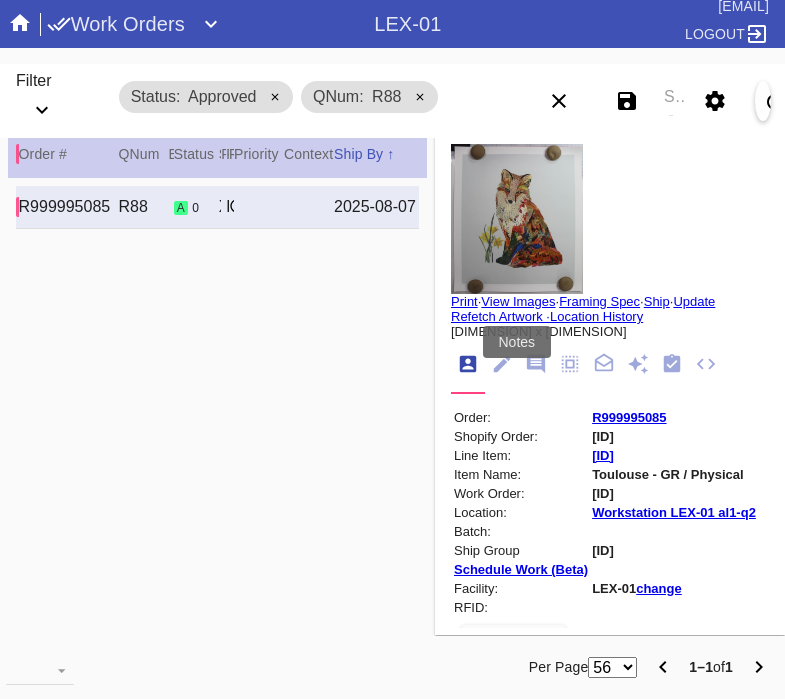 click 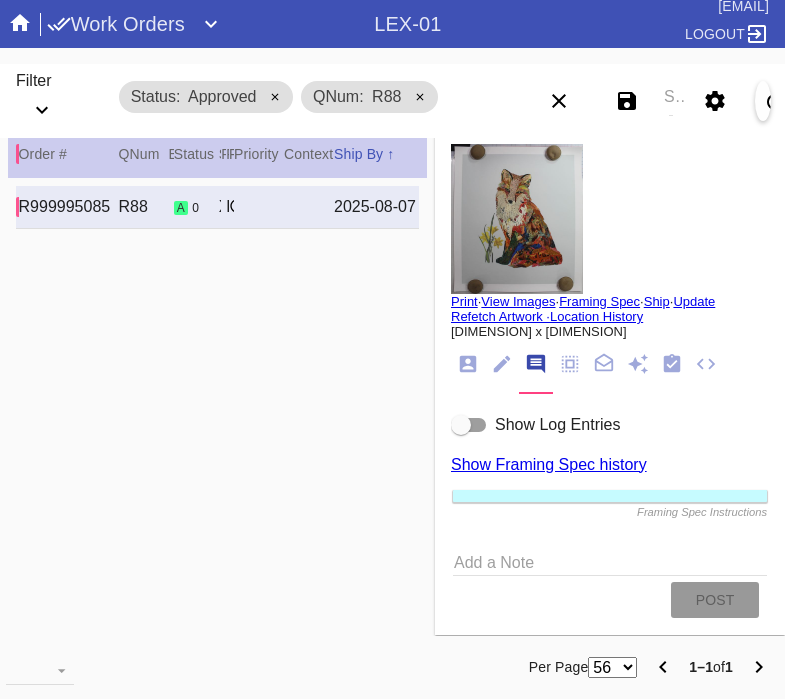 click at bounding box center [469, 425] 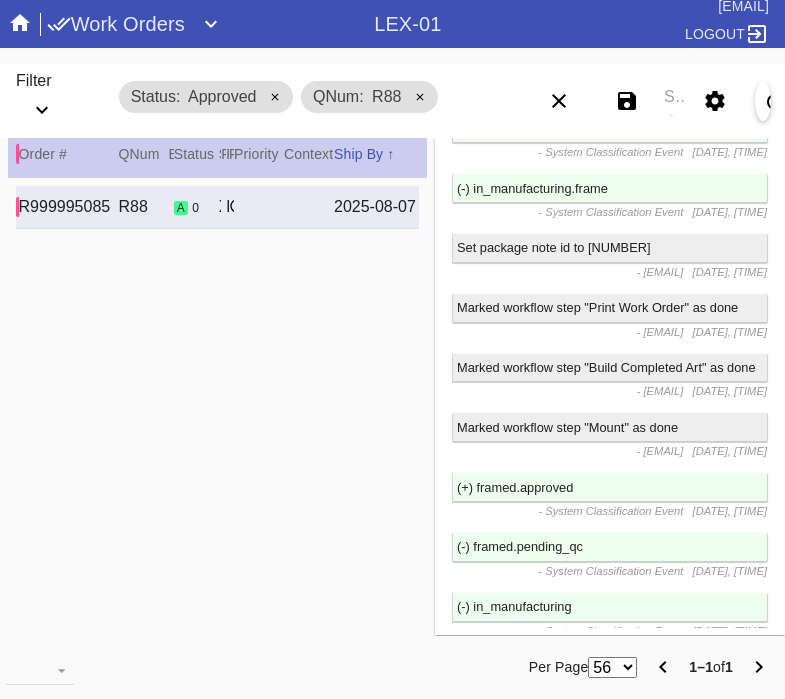 scroll, scrollTop: 5425, scrollLeft: 0, axis: vertical 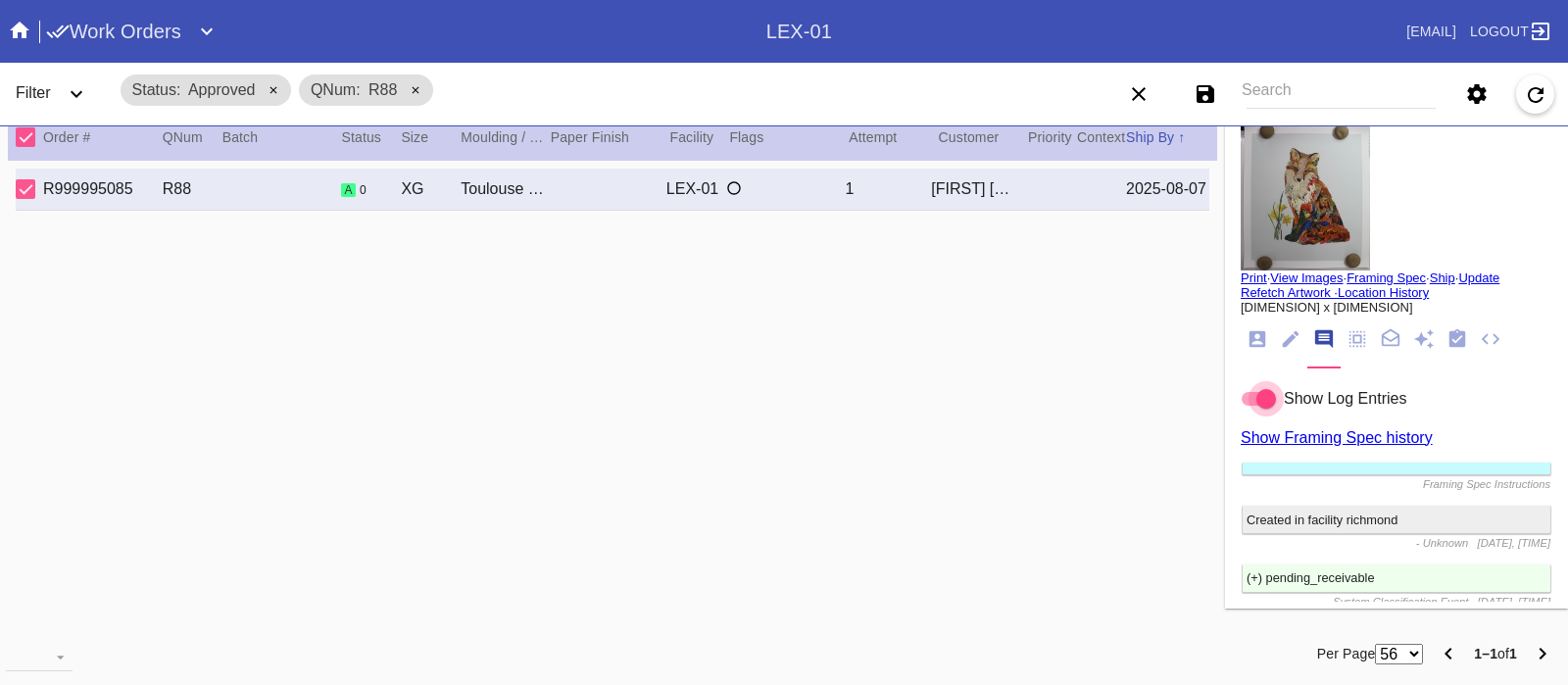 click on "Ship" at bounding box center [1443, 277] 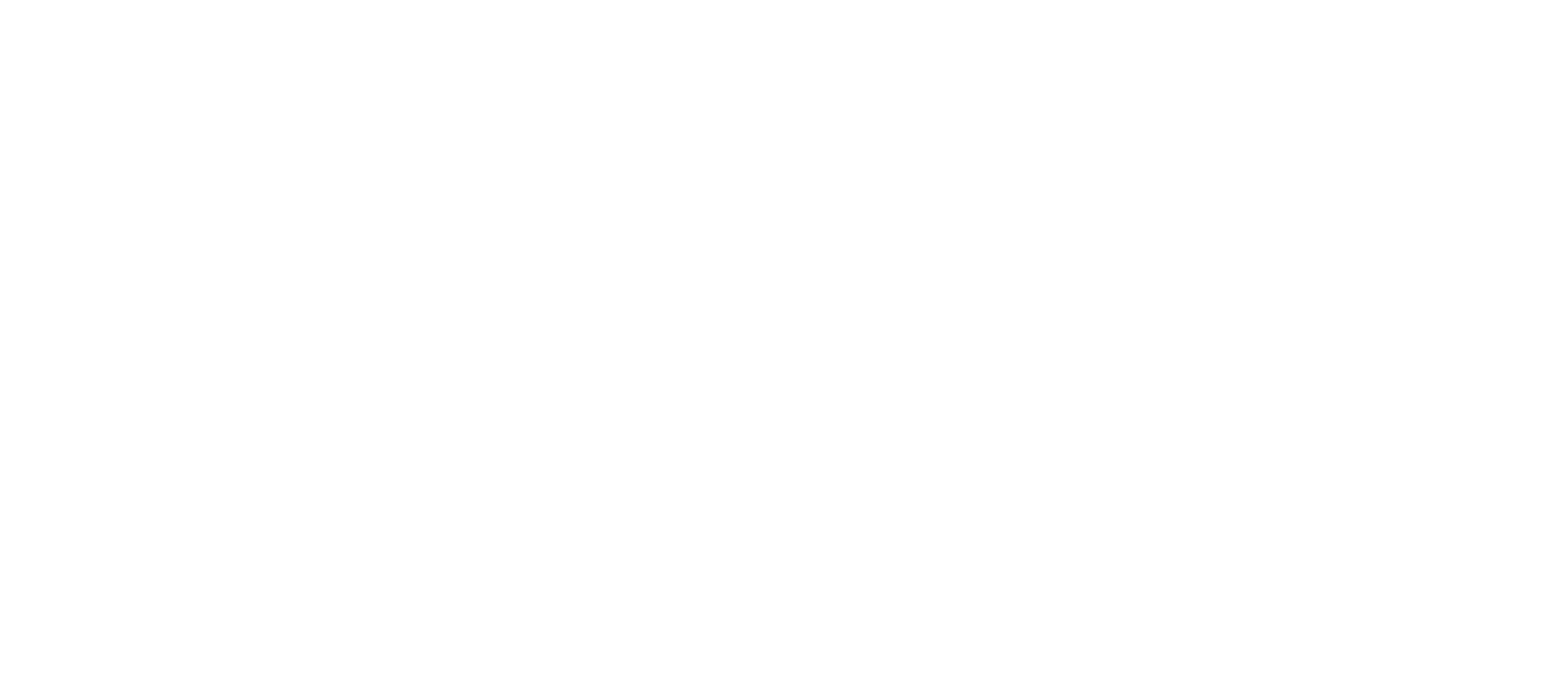 scroll, scrollTop: 0, scrollLeft: 0, axis: both 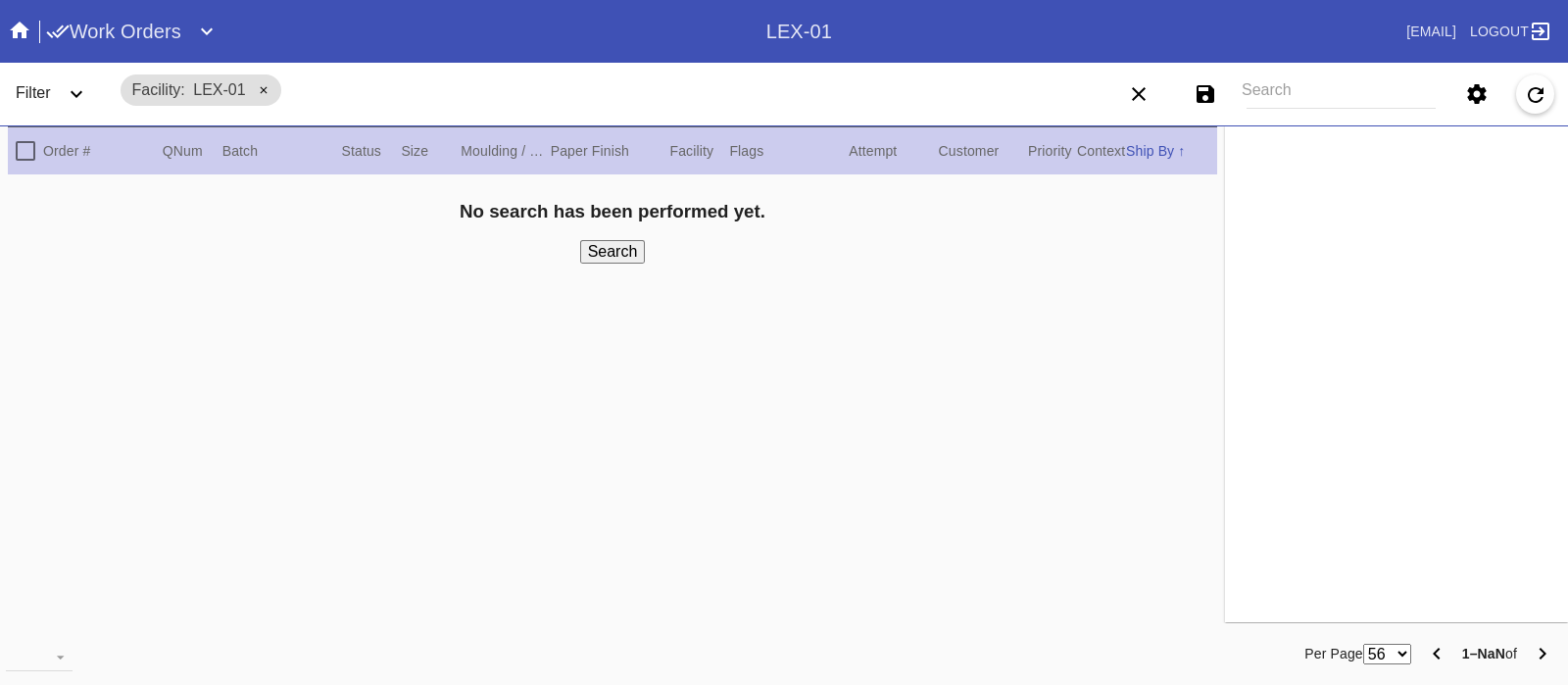 click on "Search" at bounding box center (1341, 94) 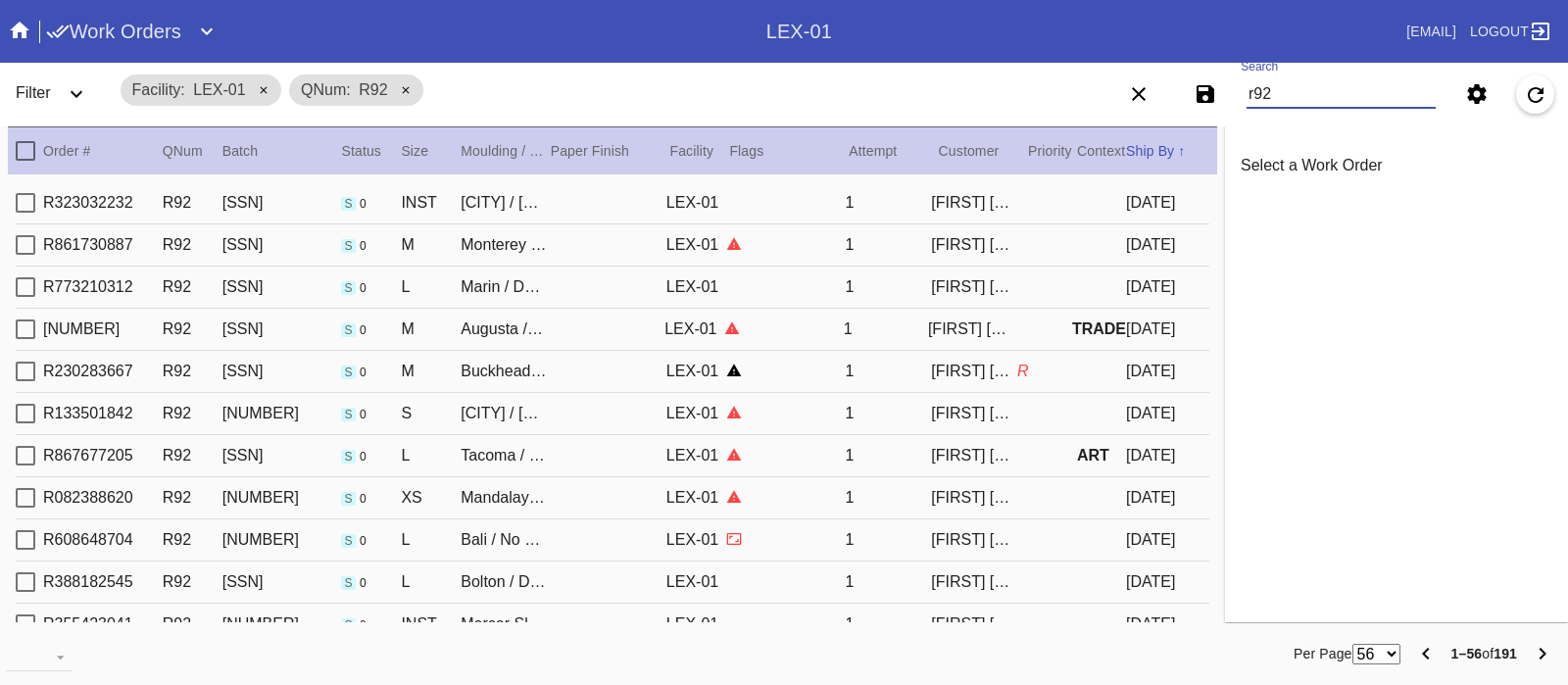 type on "r92" 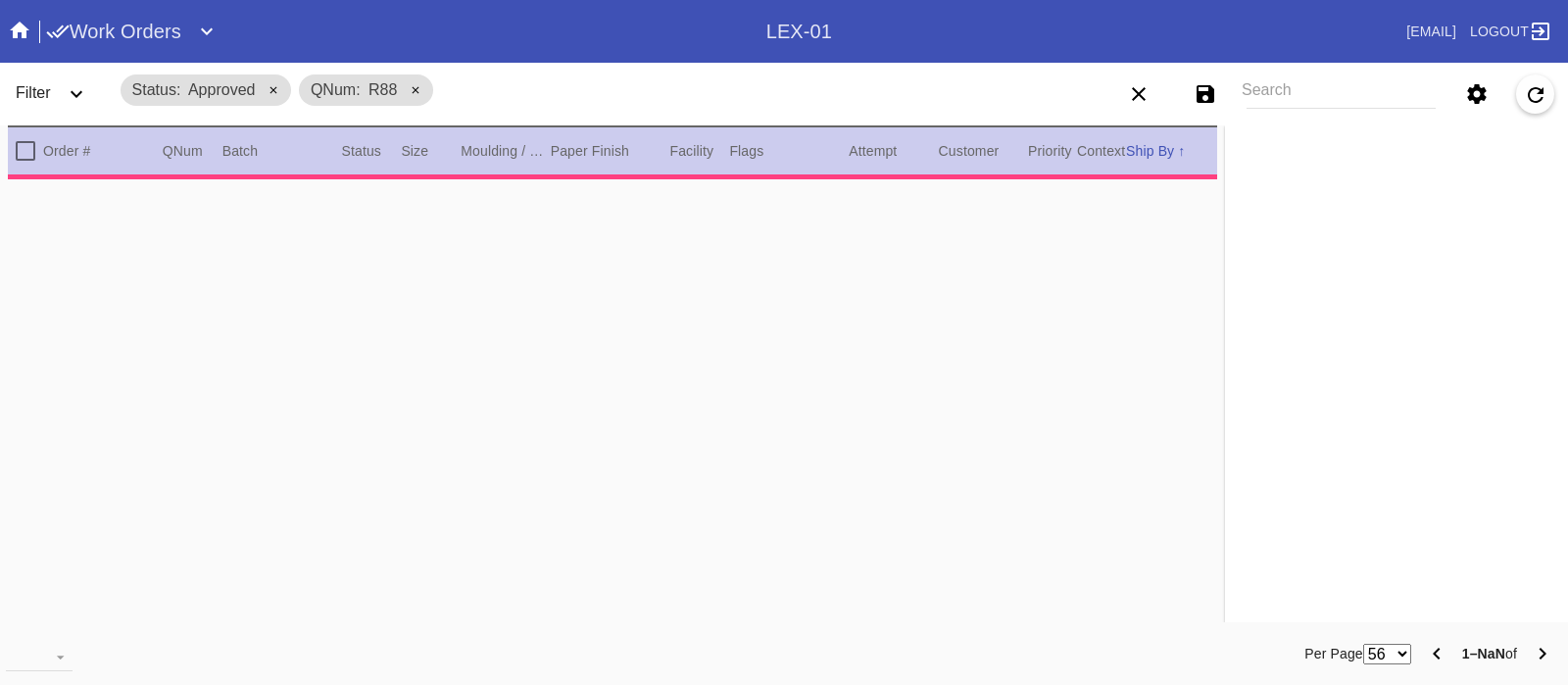 type on "0.0" 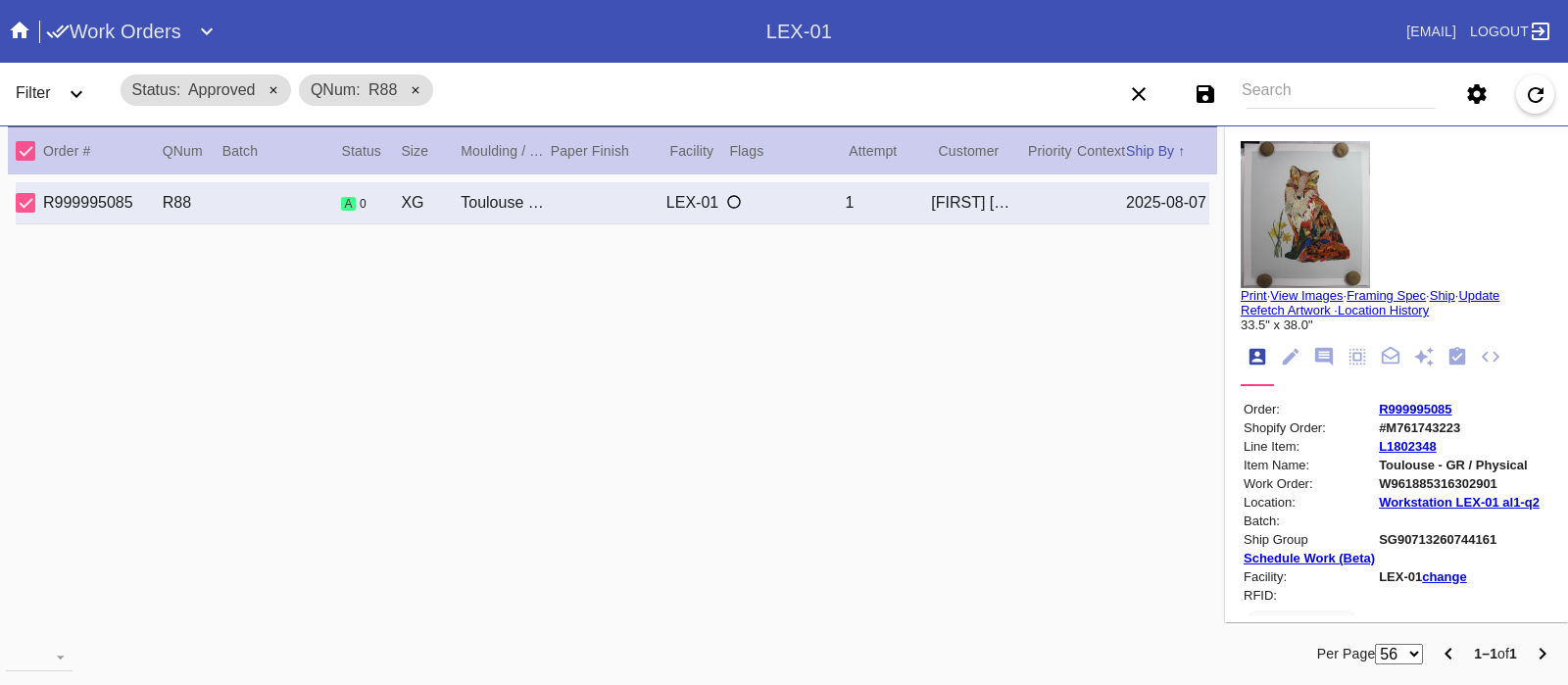 click 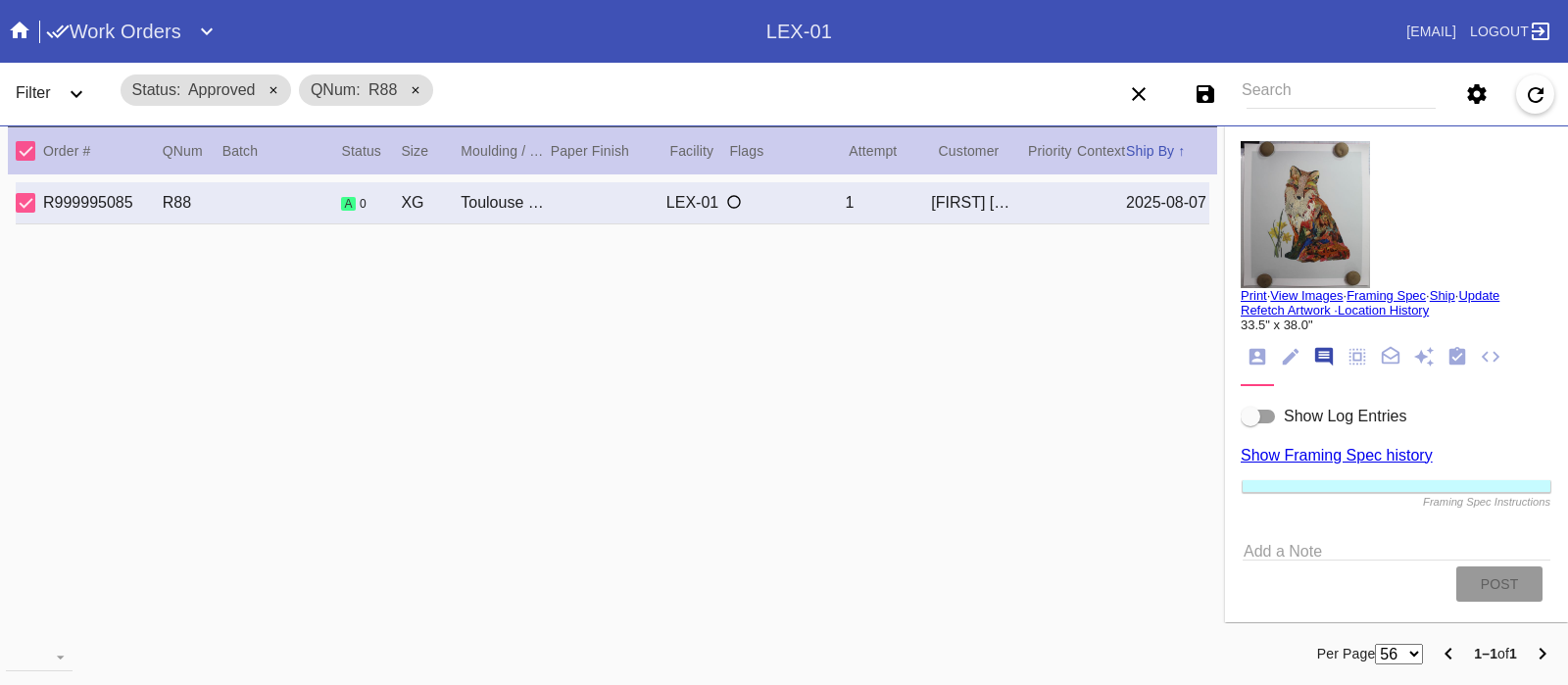 scroll, scrollTop: 120, scrollLeft: 0, axis: vertical 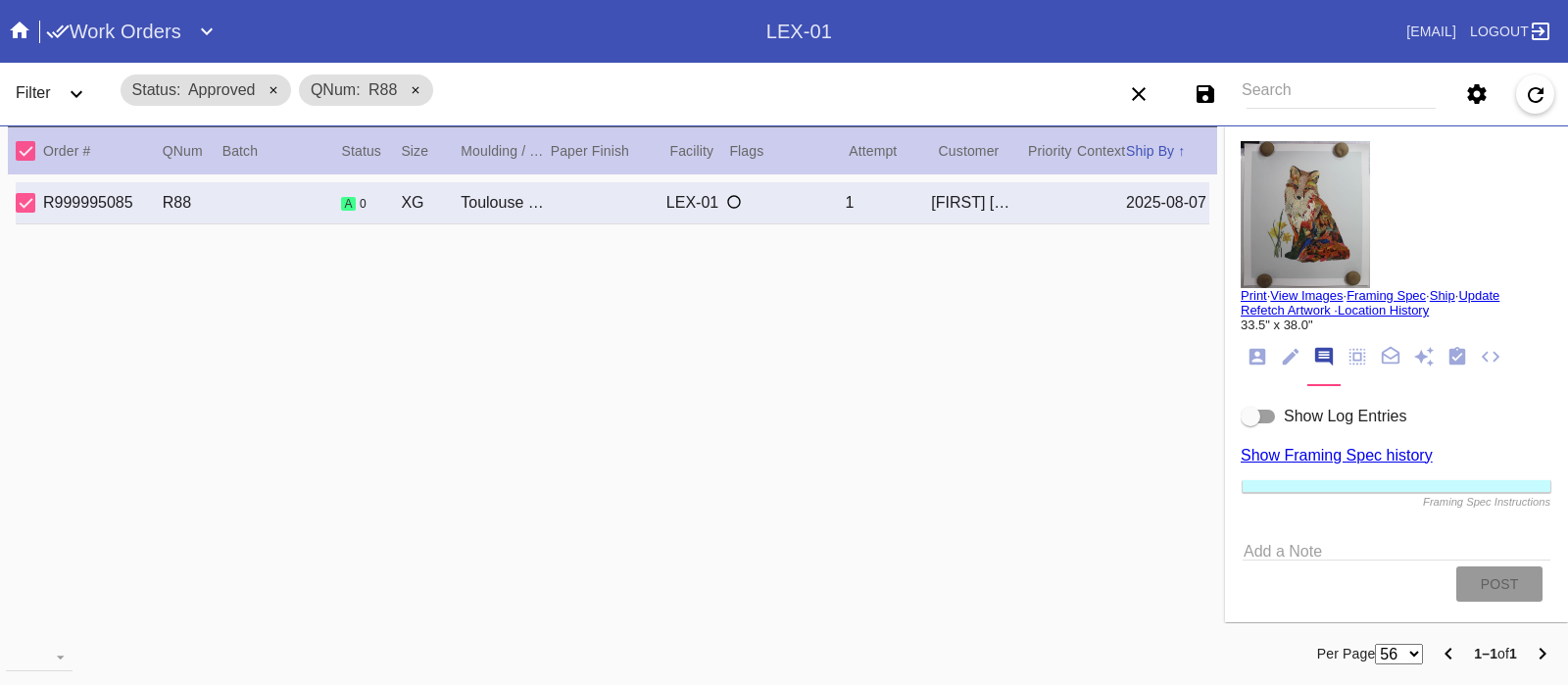 click at bounding box center [1250, 416] 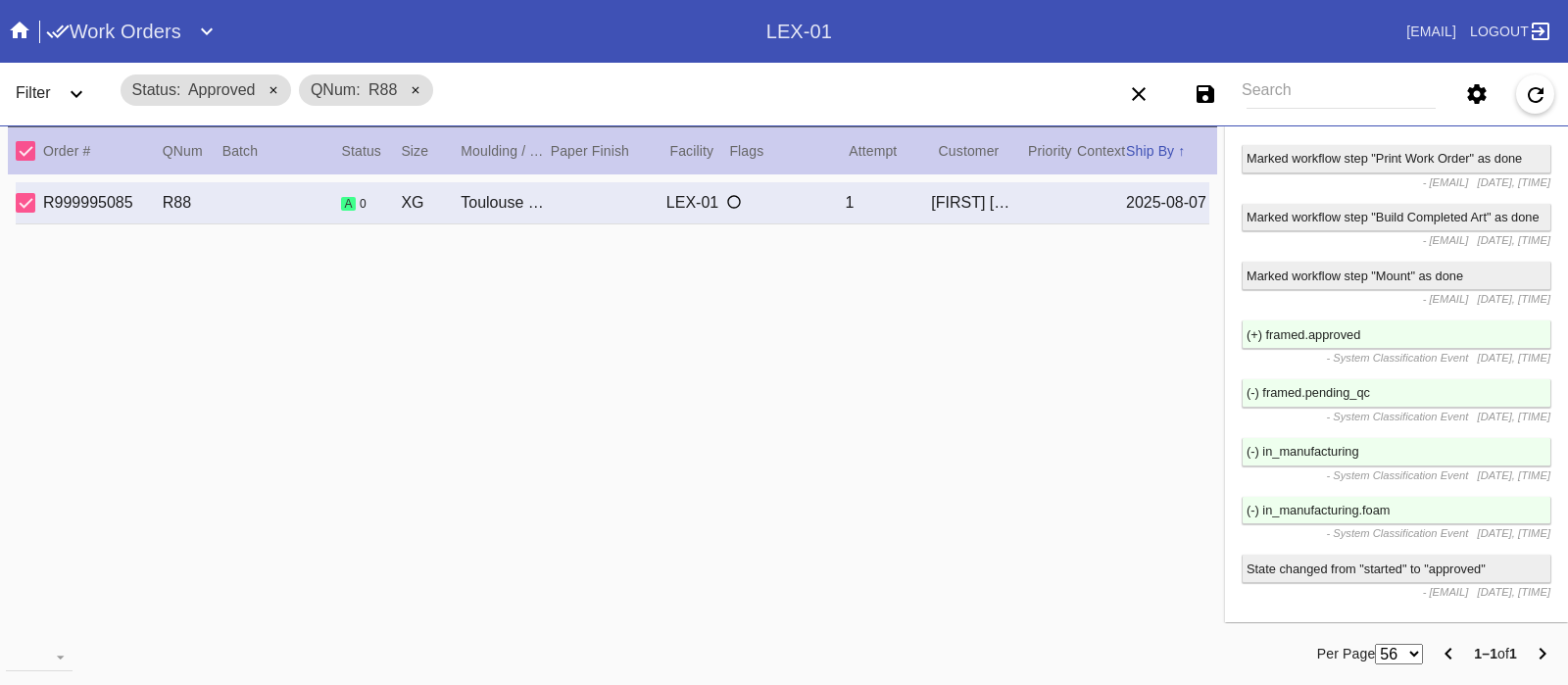 scroll, scrollTop: 5313, scrollLeft: 0, axis: vertical 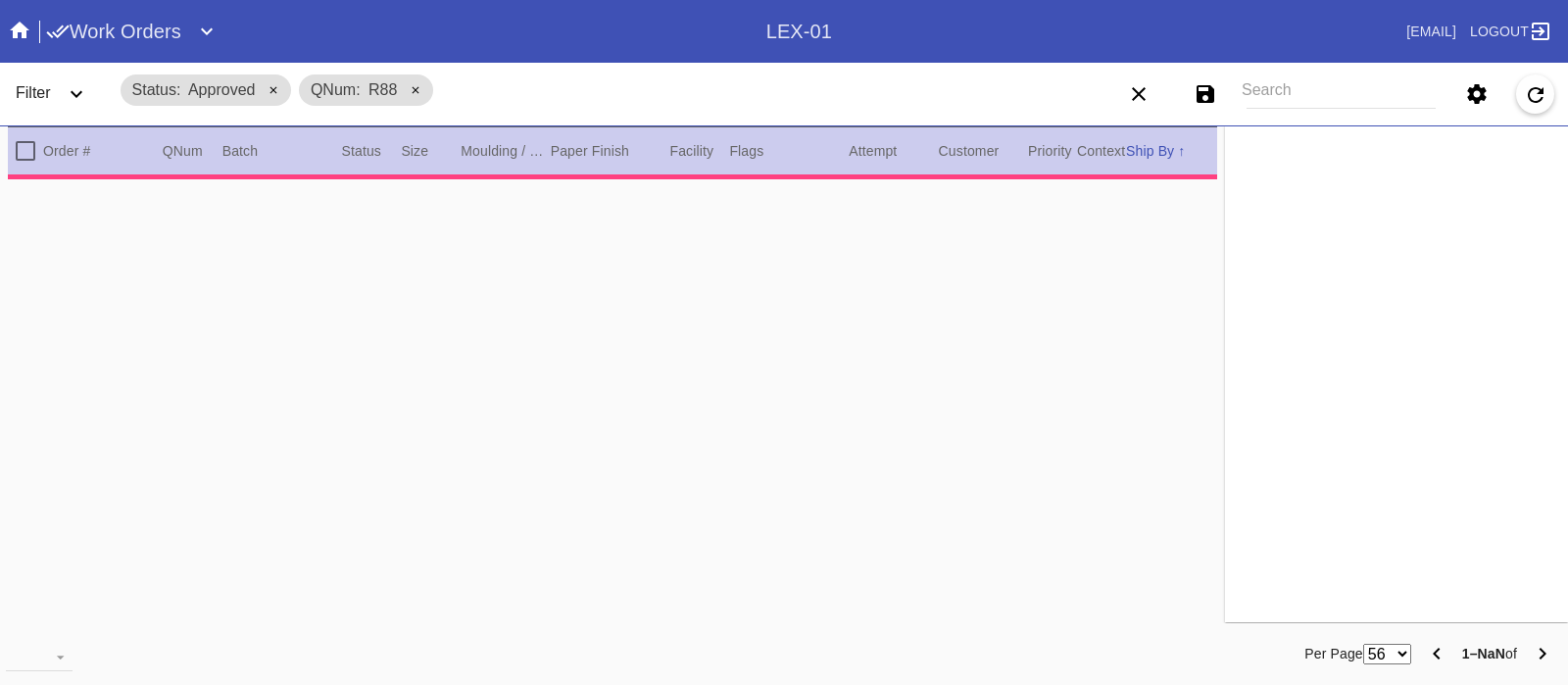 type on "0.0" 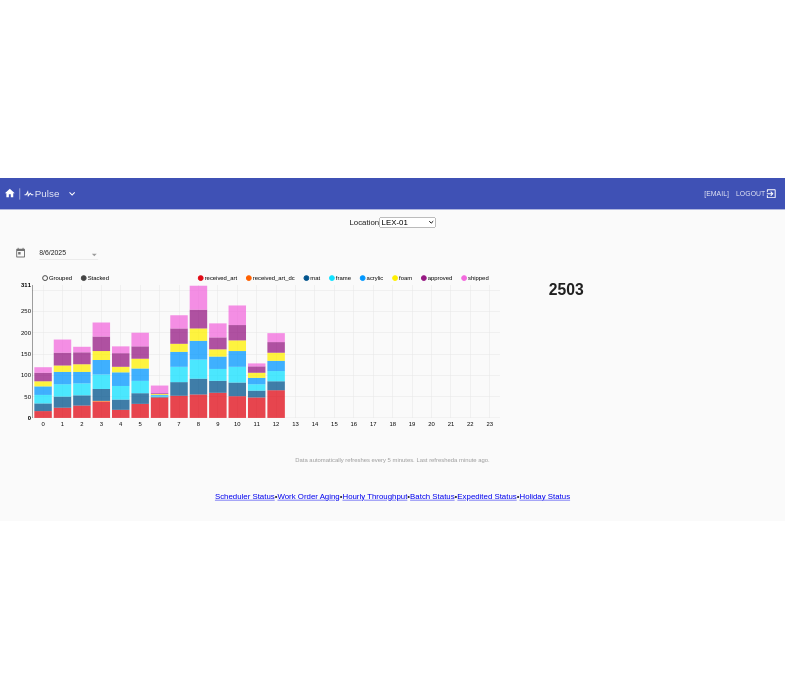 scroll, scrollTop: 0, scrollLeft: 0, axis: both 